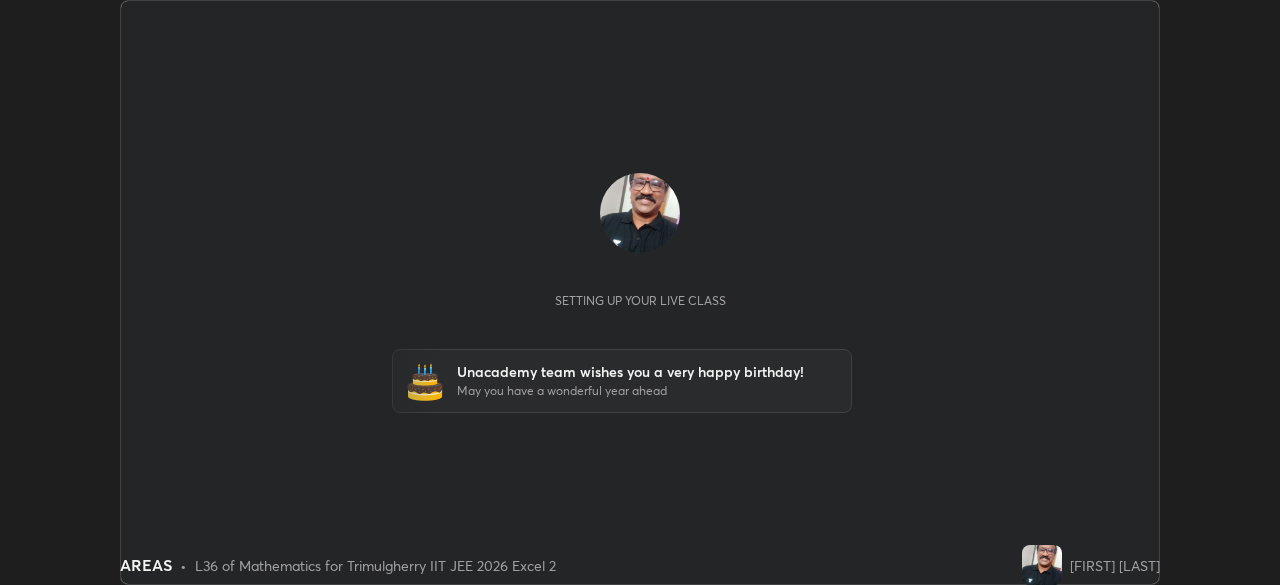 scroll, scrollTop: 0, scrollLeft: 0, axis: both 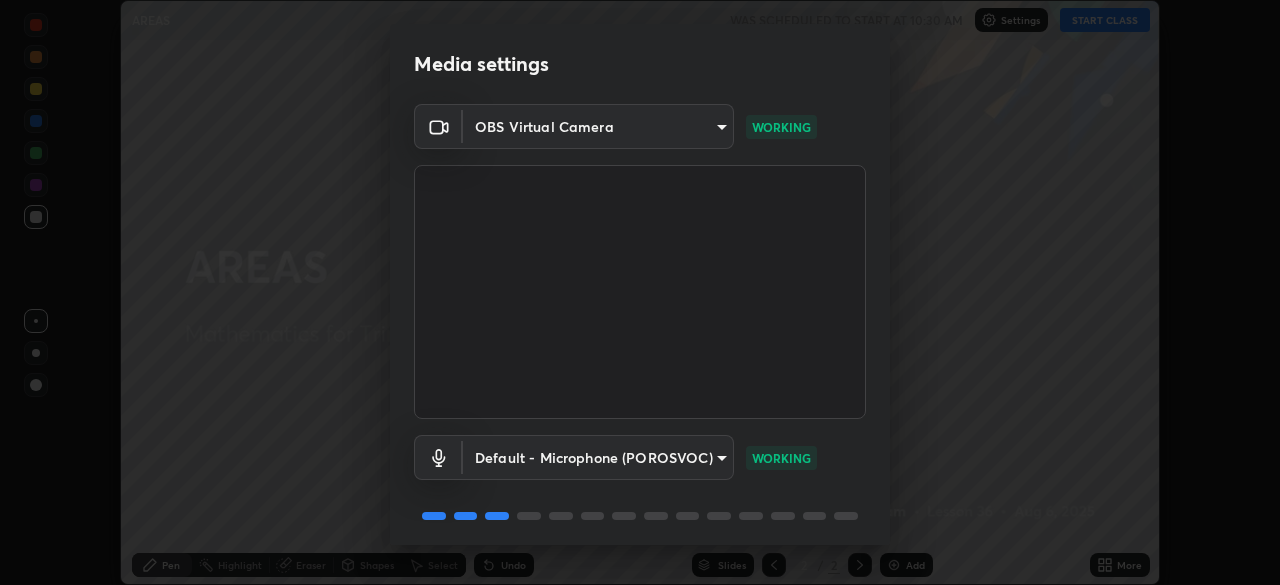 click on "WORKING" at bounding box center (781, 458) 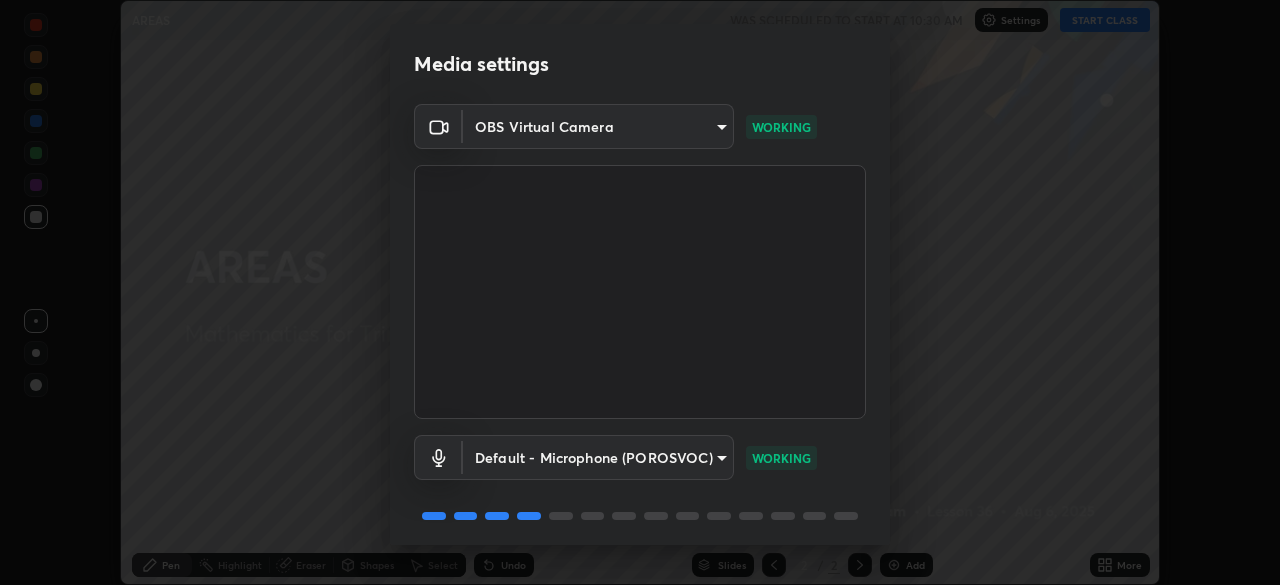 click on "WORKING" at bounding box center [781, 458] 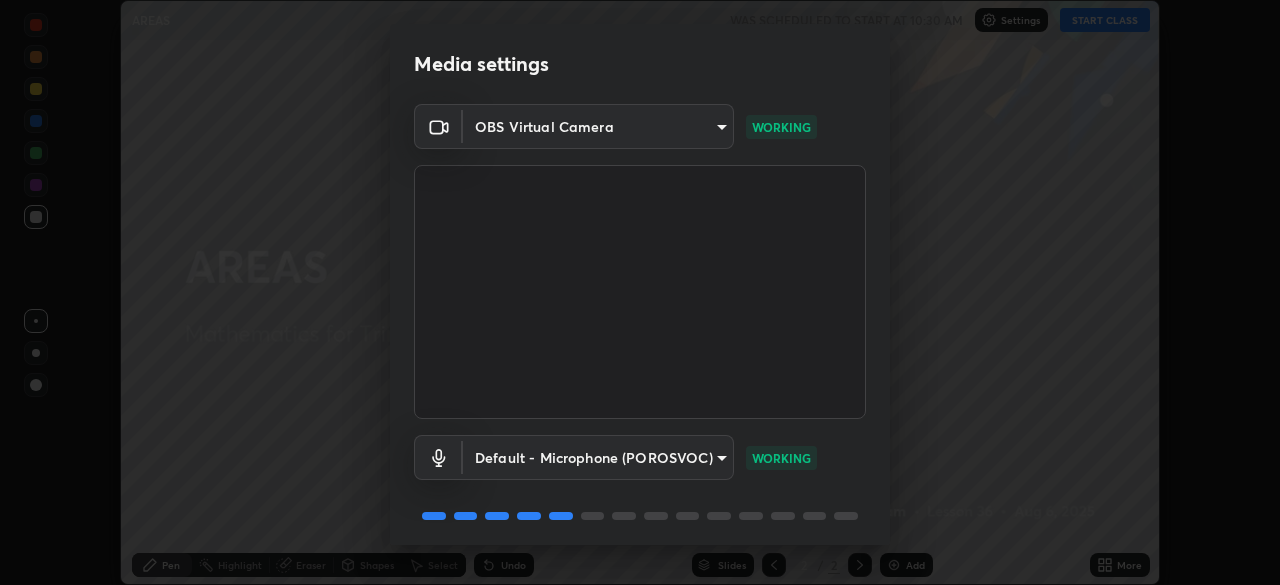 click on "WORKING" at bounding box center [781, 458] 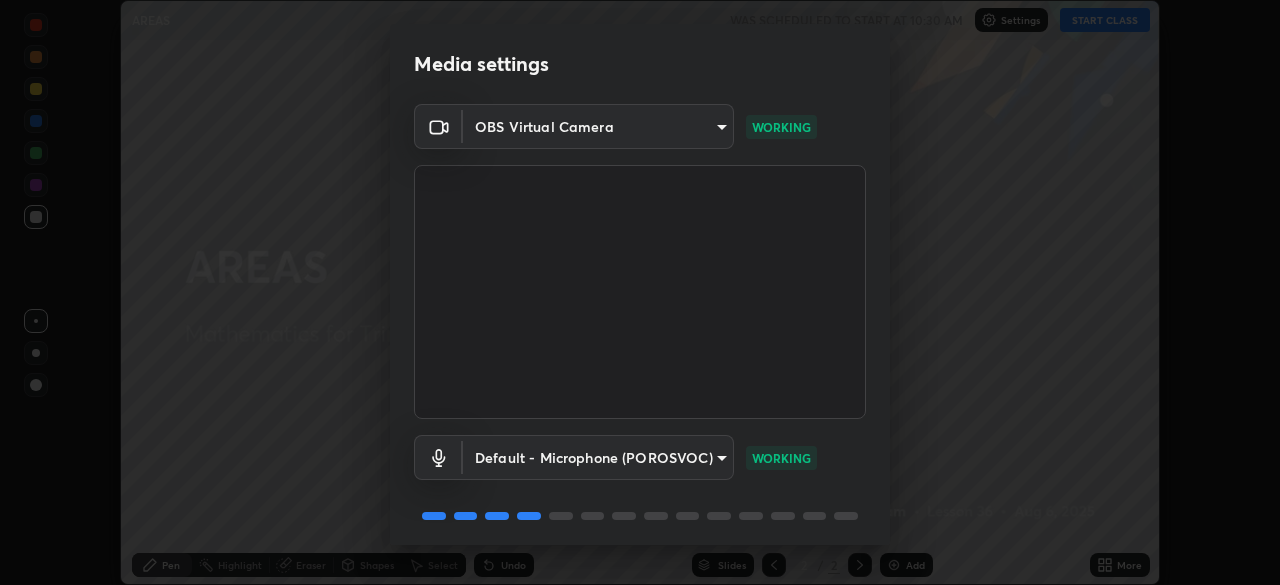 click on "WORKING" at bounding box center [781, 458] 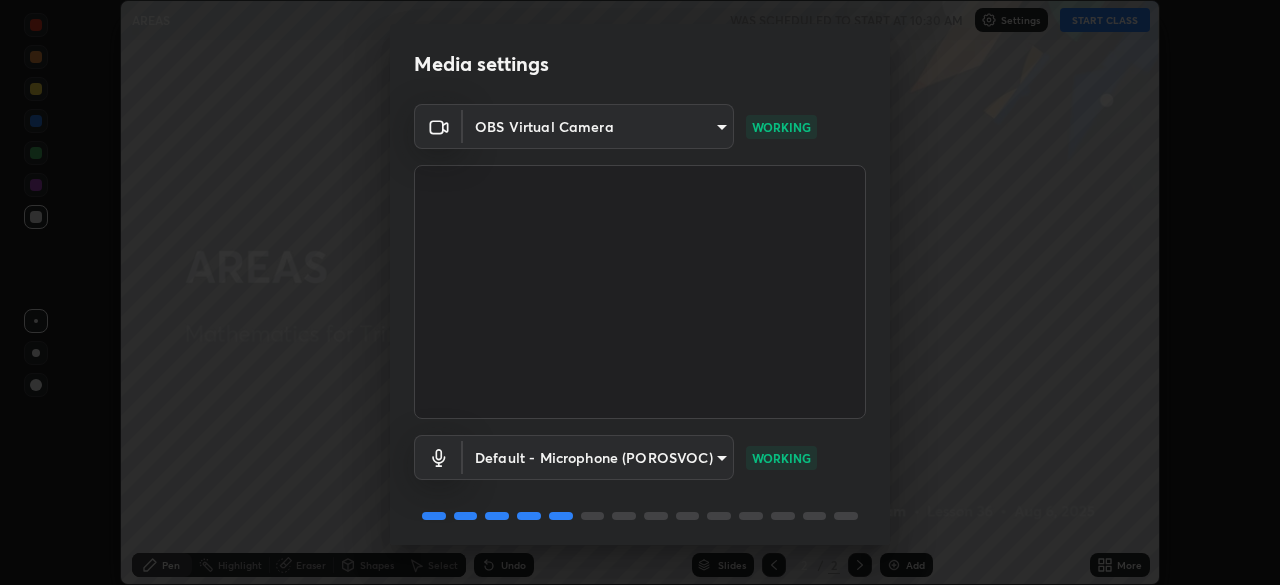 click on "WORKING" at bounding box center (781, 458) 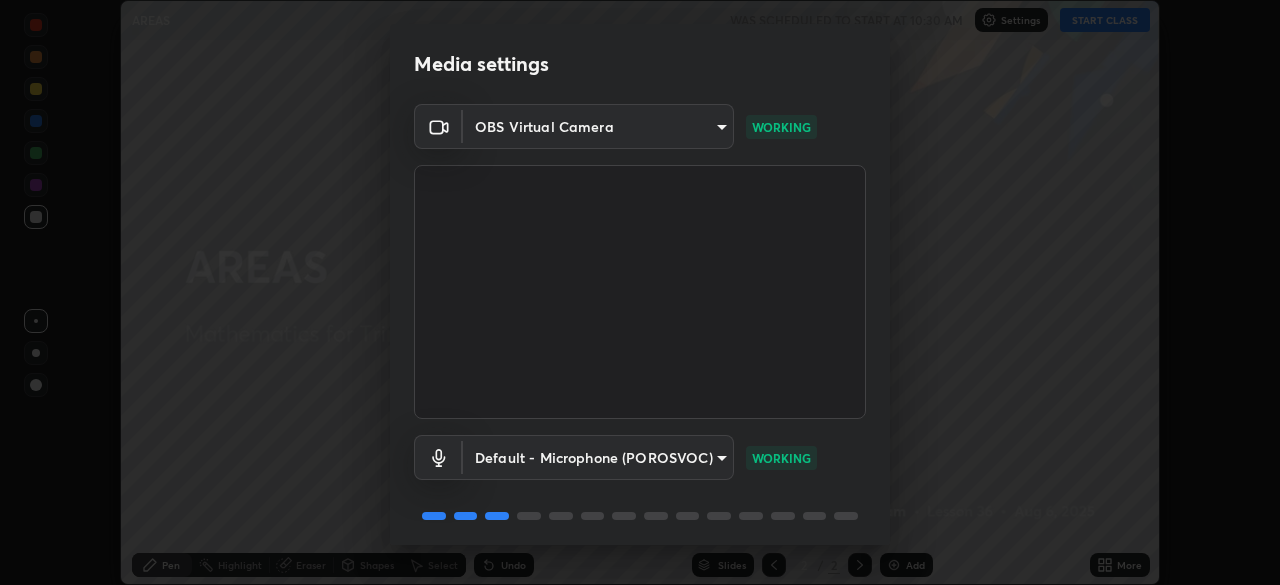 scroll, scrollTop: 71, scrollLeft: 0, axis: vertical 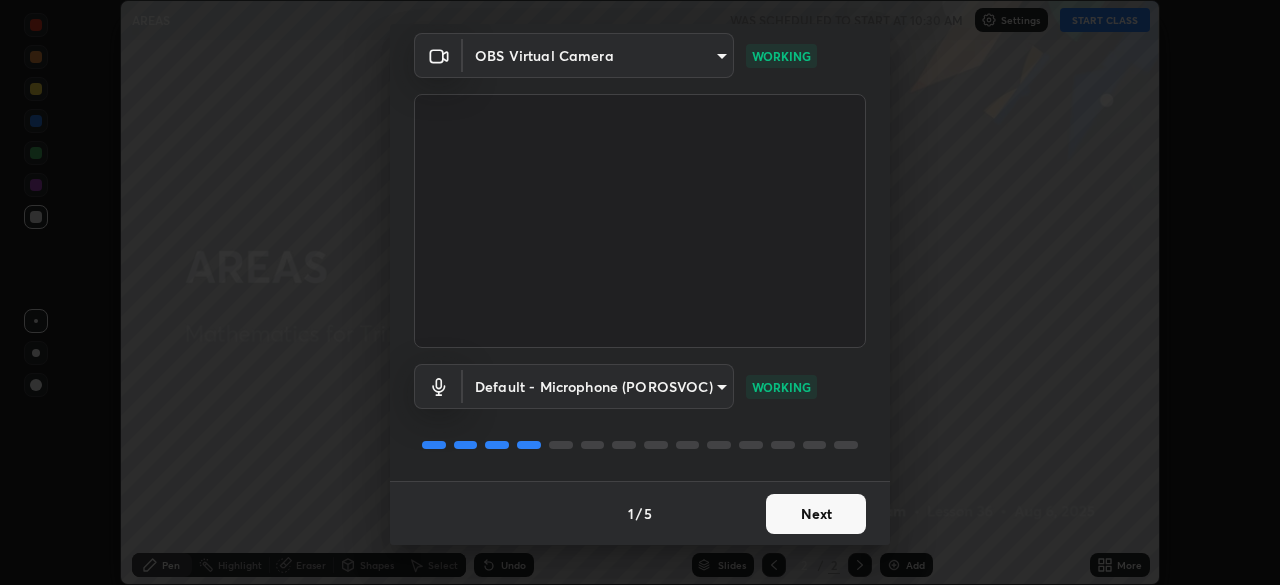 click on "Next" at bounding box center [816, 514] 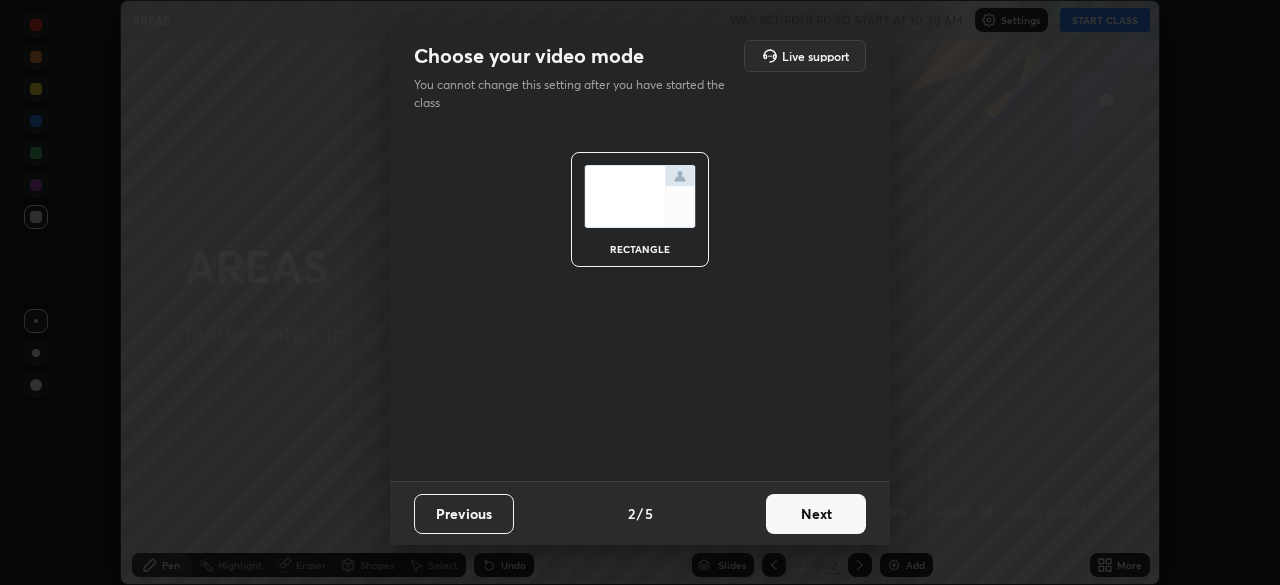 click on "Next" at bounding box center [816, 514] 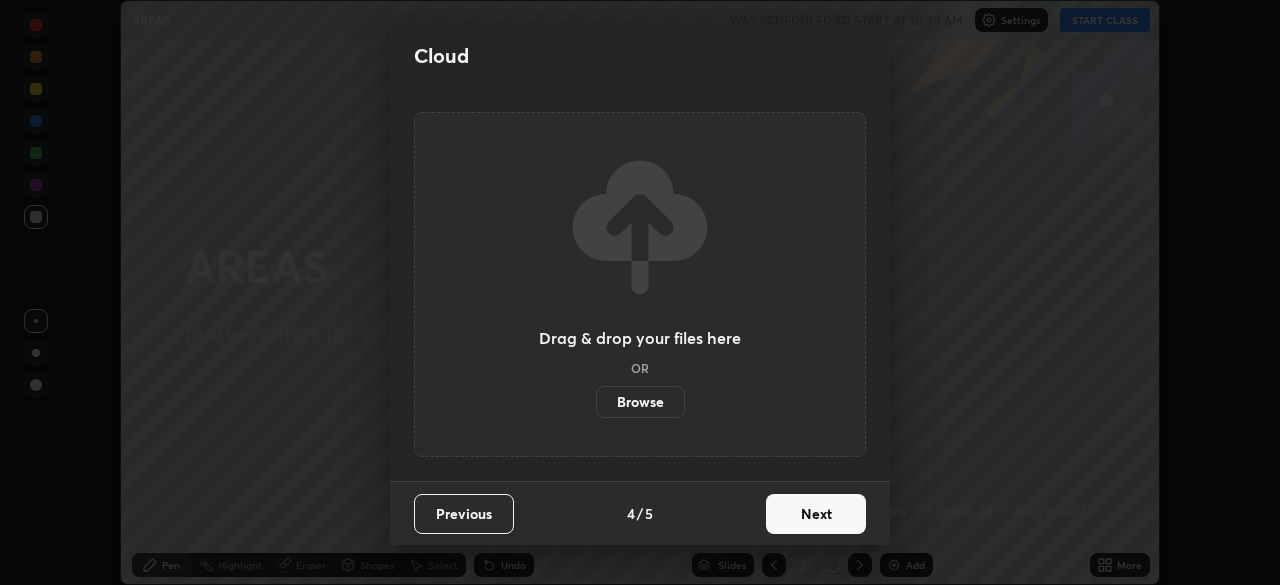 click on "Next" at bounding box center (816, 514) 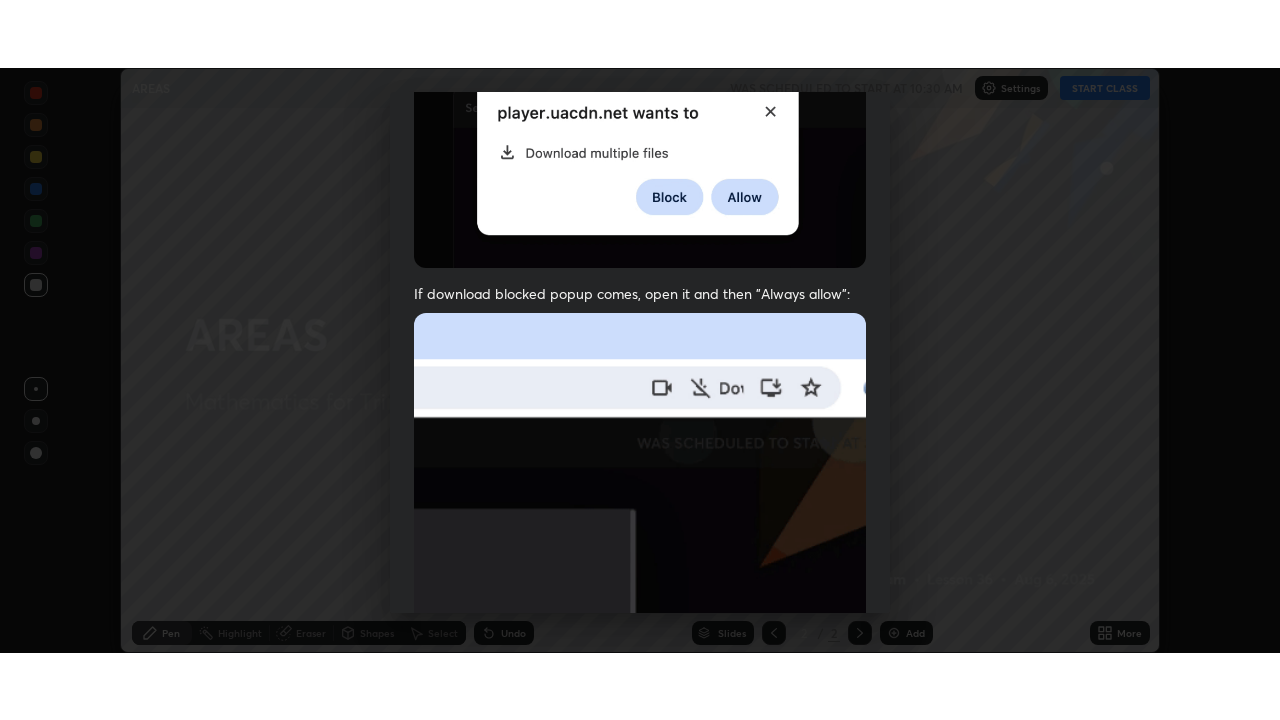 scroll, scrollTop: 479, scrollLeft: 0, axis: vertical 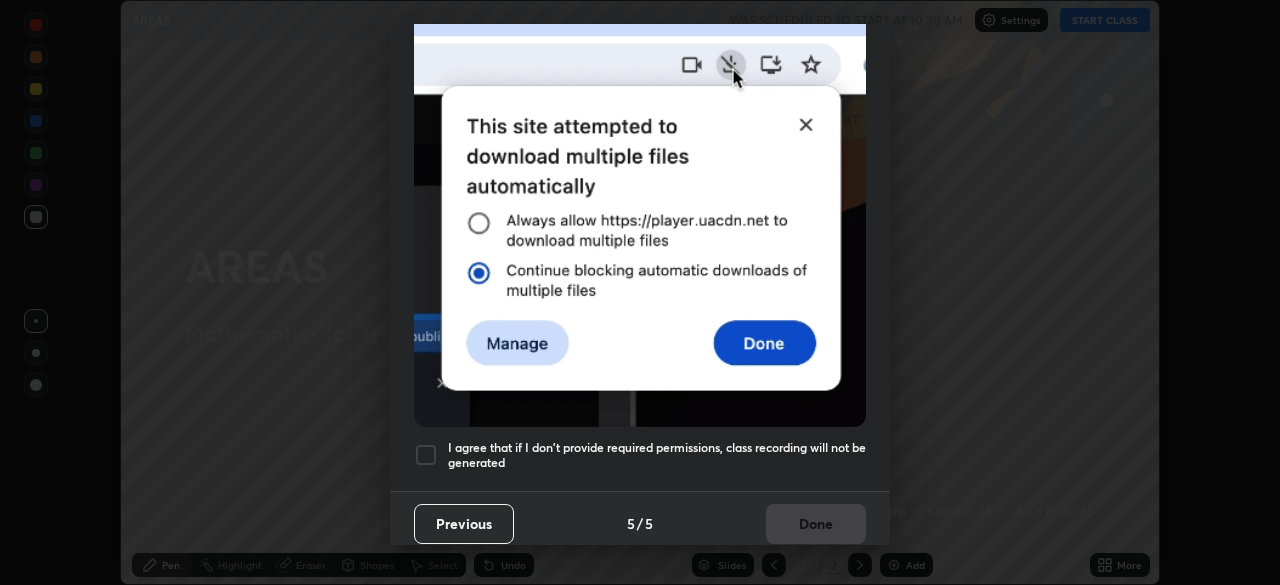 click at bounding box center (426, 455) 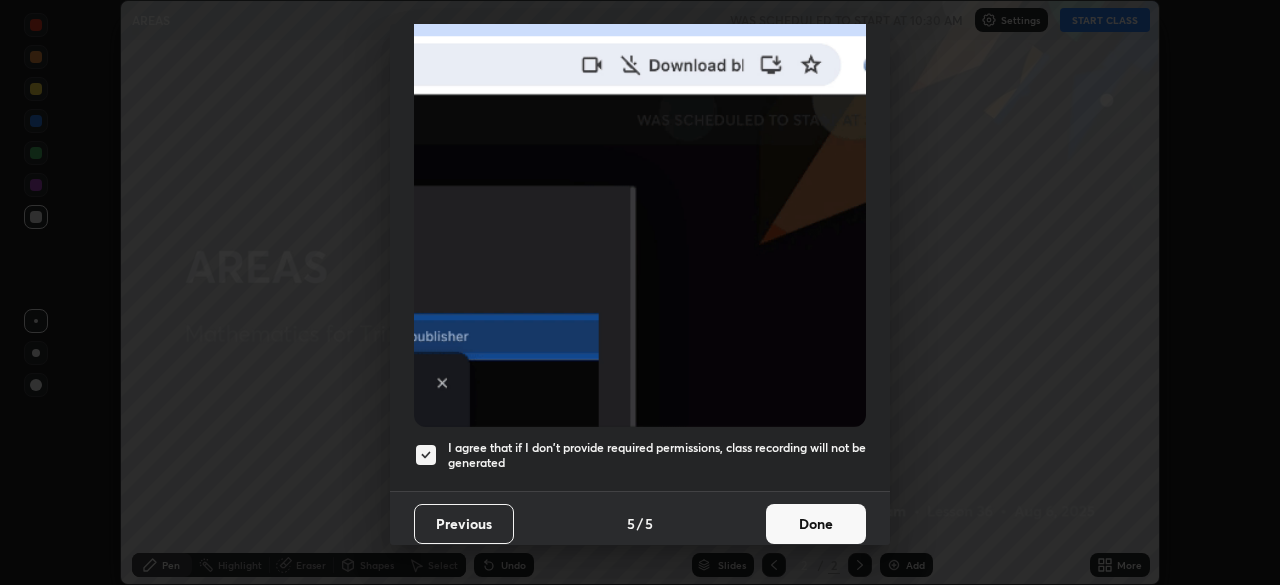 click on "Done" at bounding box center (816, 524) 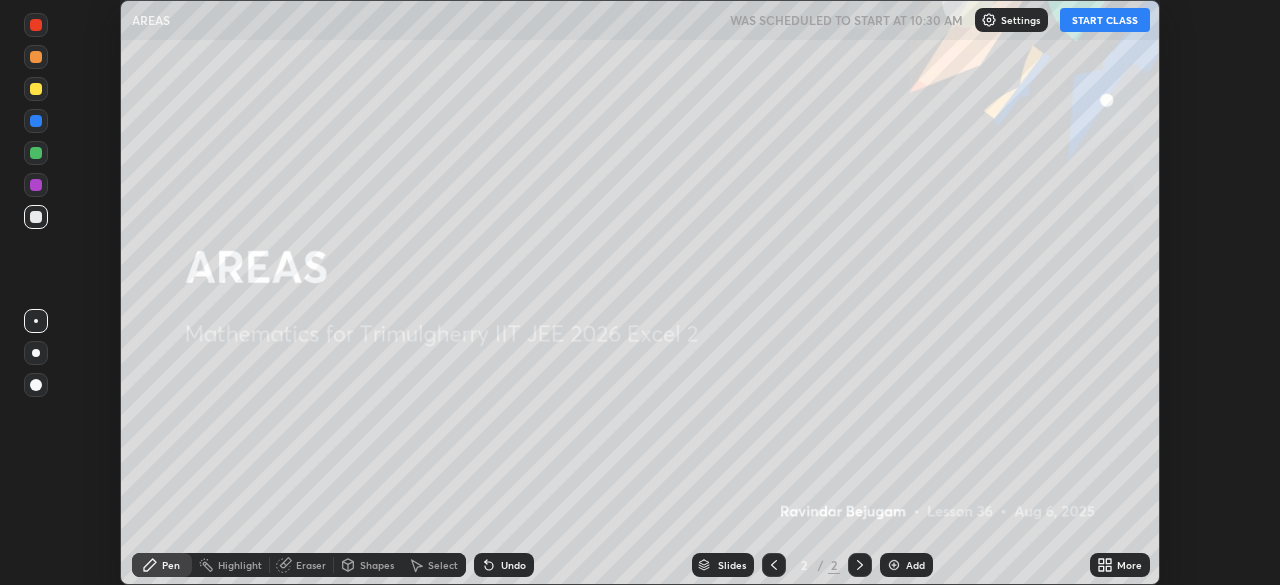 click on "START CLASS" at bounding box center (1105, 20) 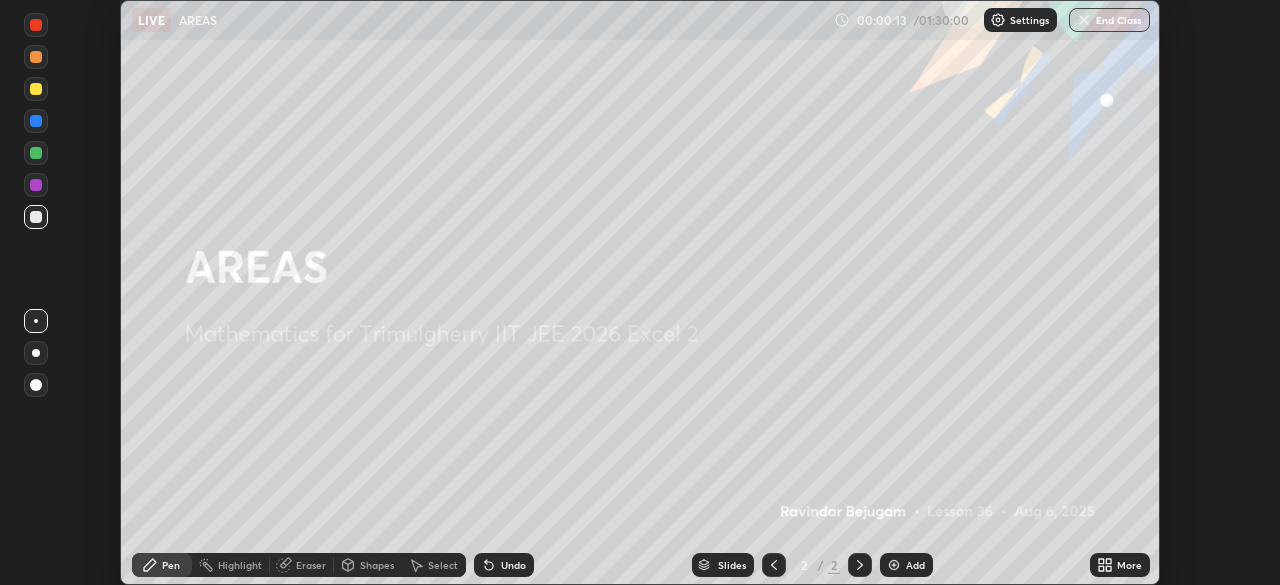 click 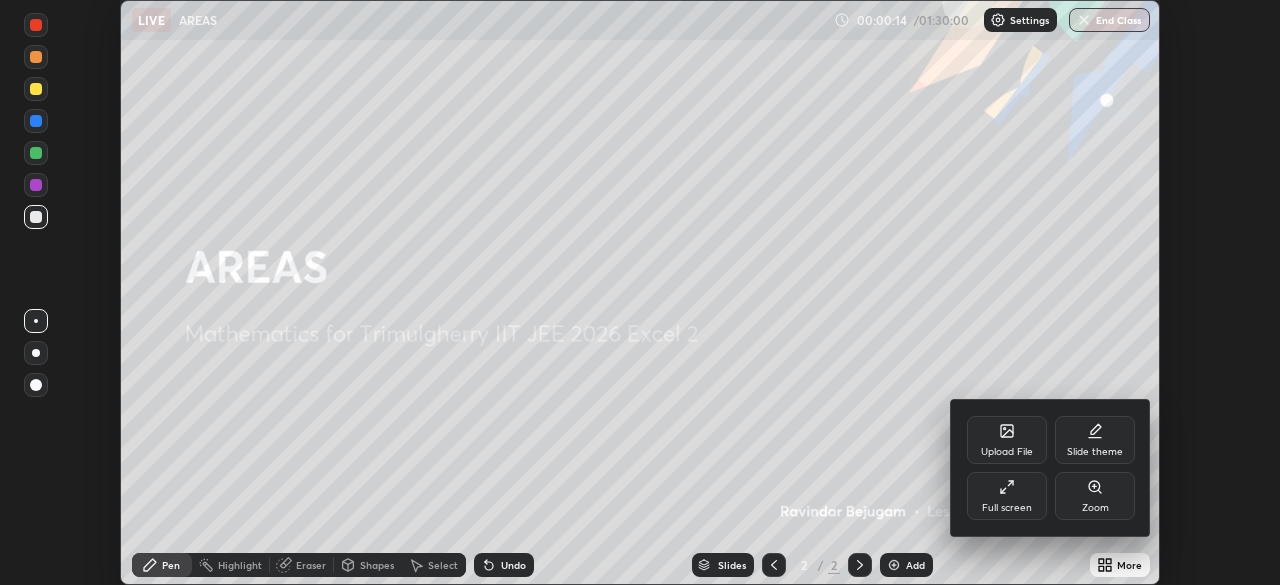click 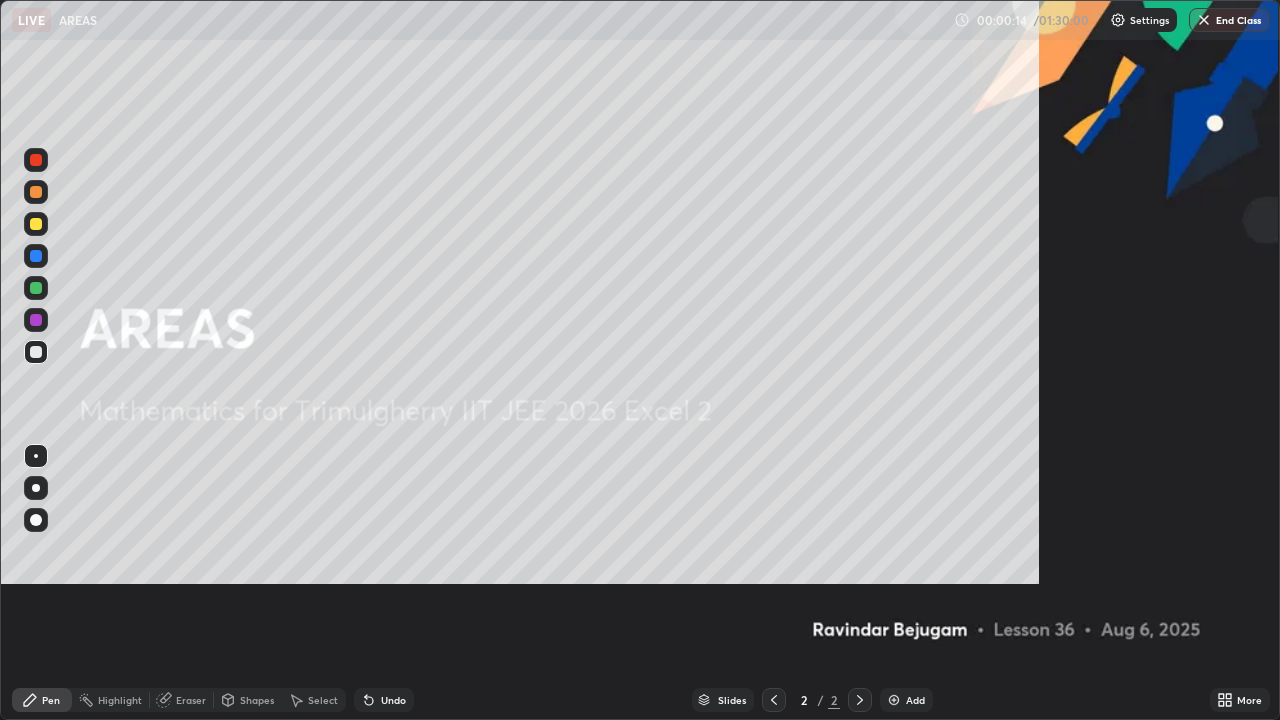 scroll, scrollTop: 99280, scrollLeft: 98720, axis: both 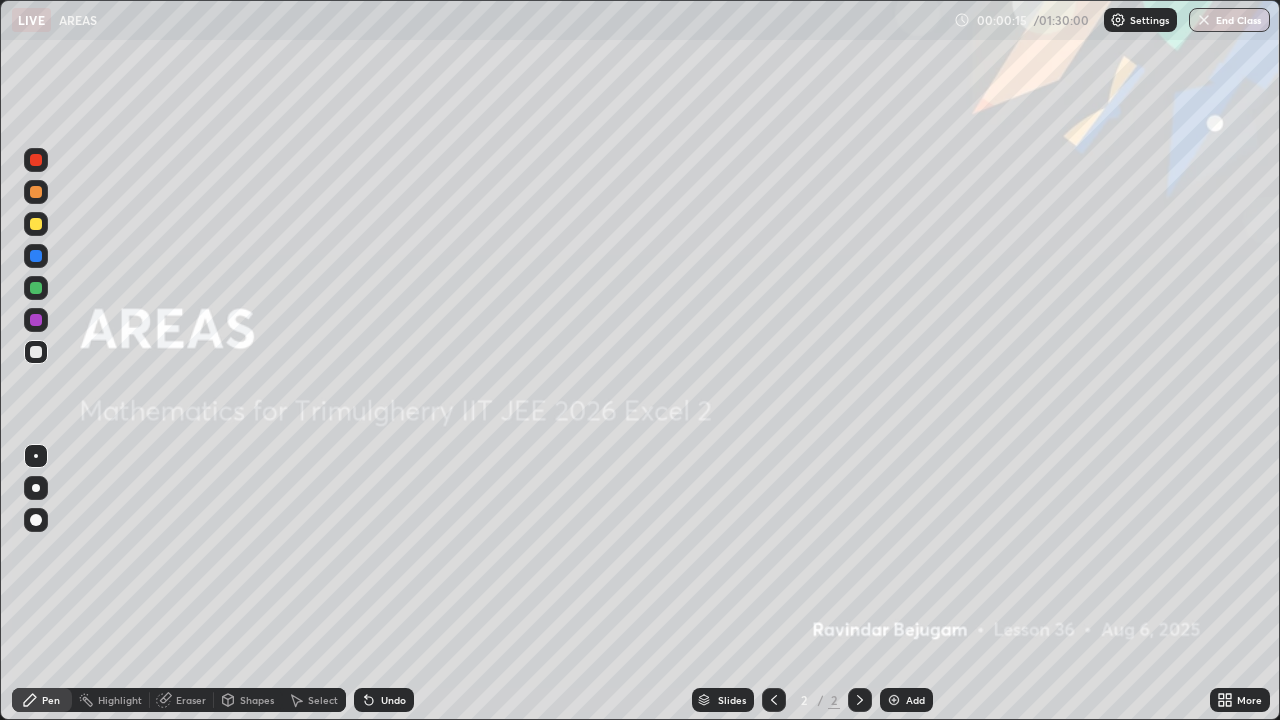 click on "Add" at bounding box center (915, 700) 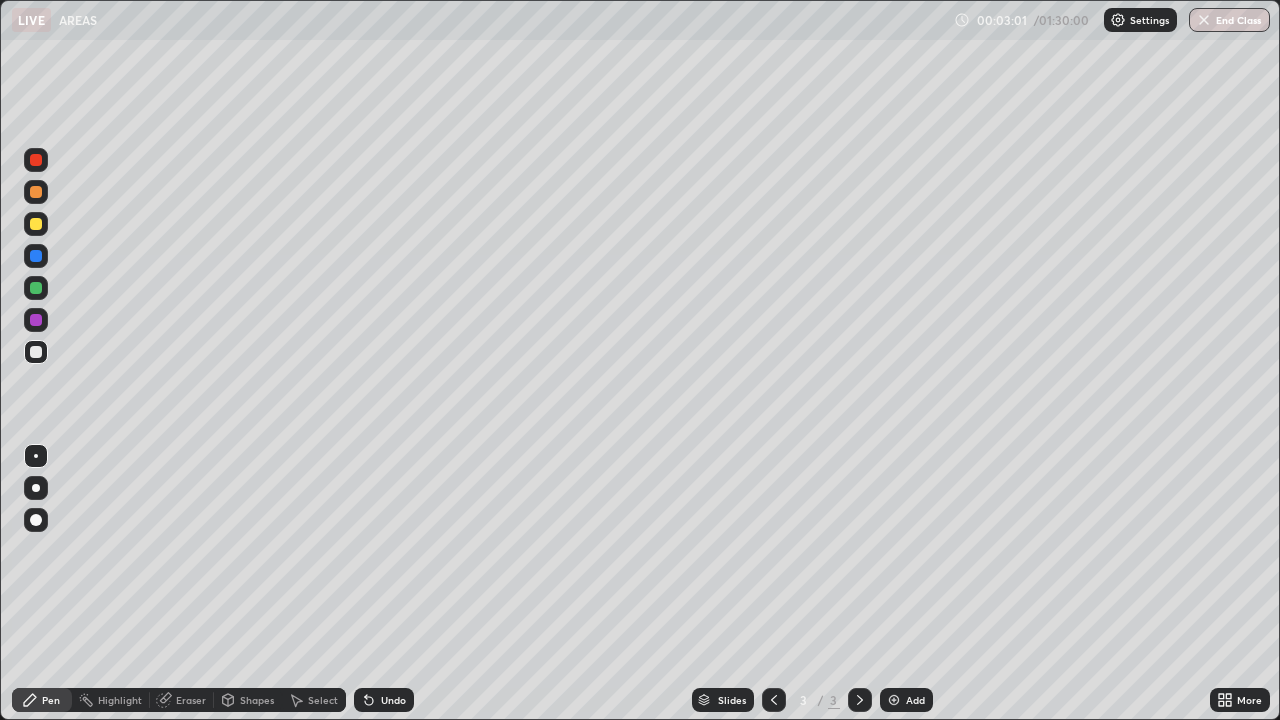 click on "Undo" at bounding box center (393, 700) 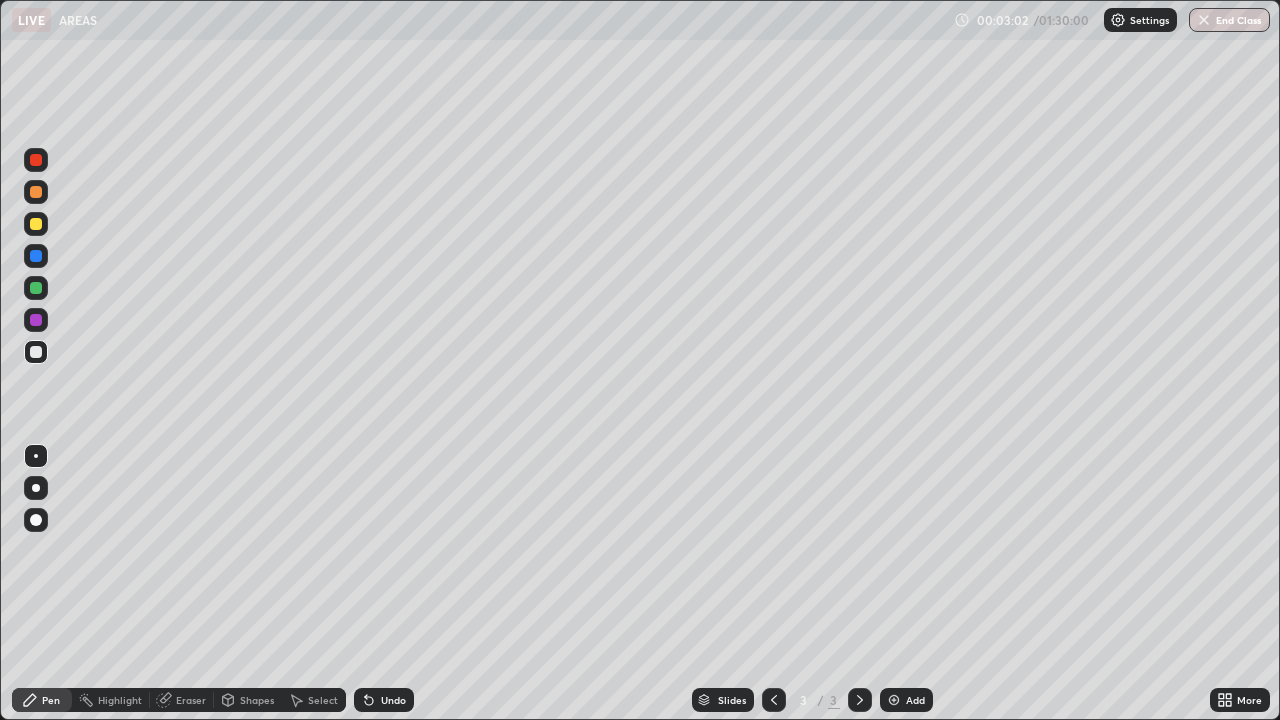 click on "Undo" at bounding box center [393, 700] 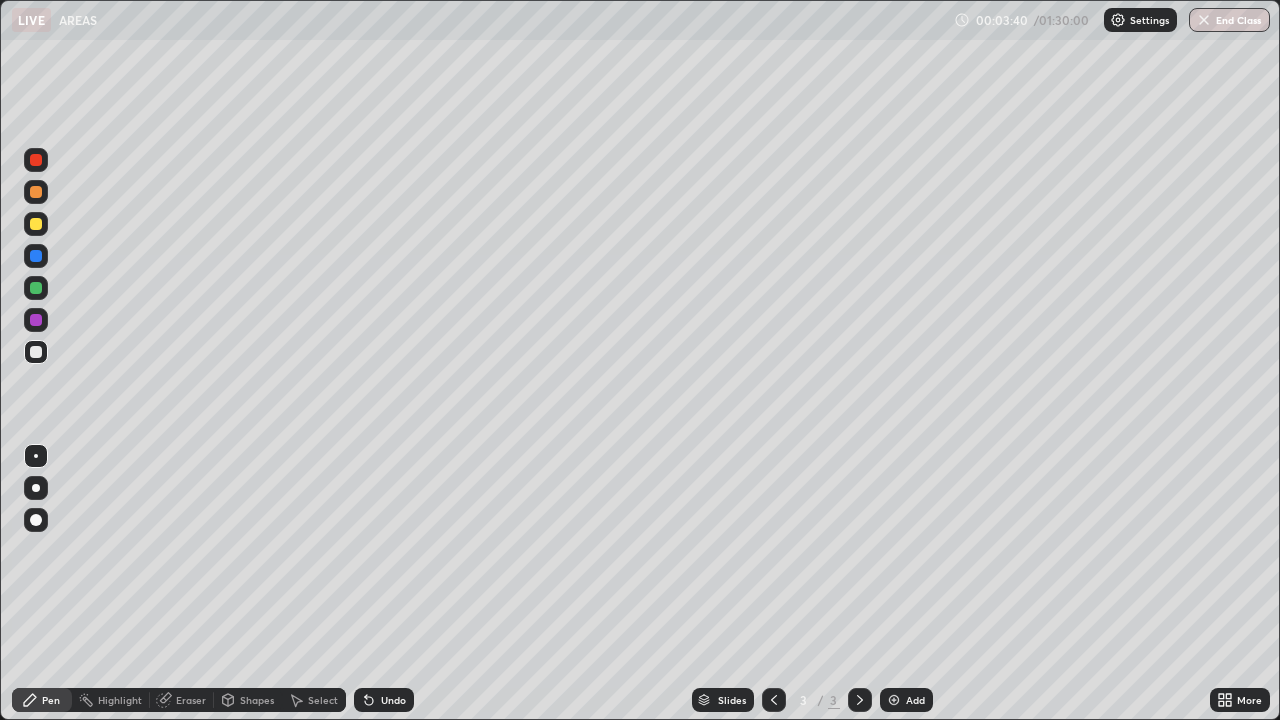 click on "Undo" at bounding box center (393, 700) 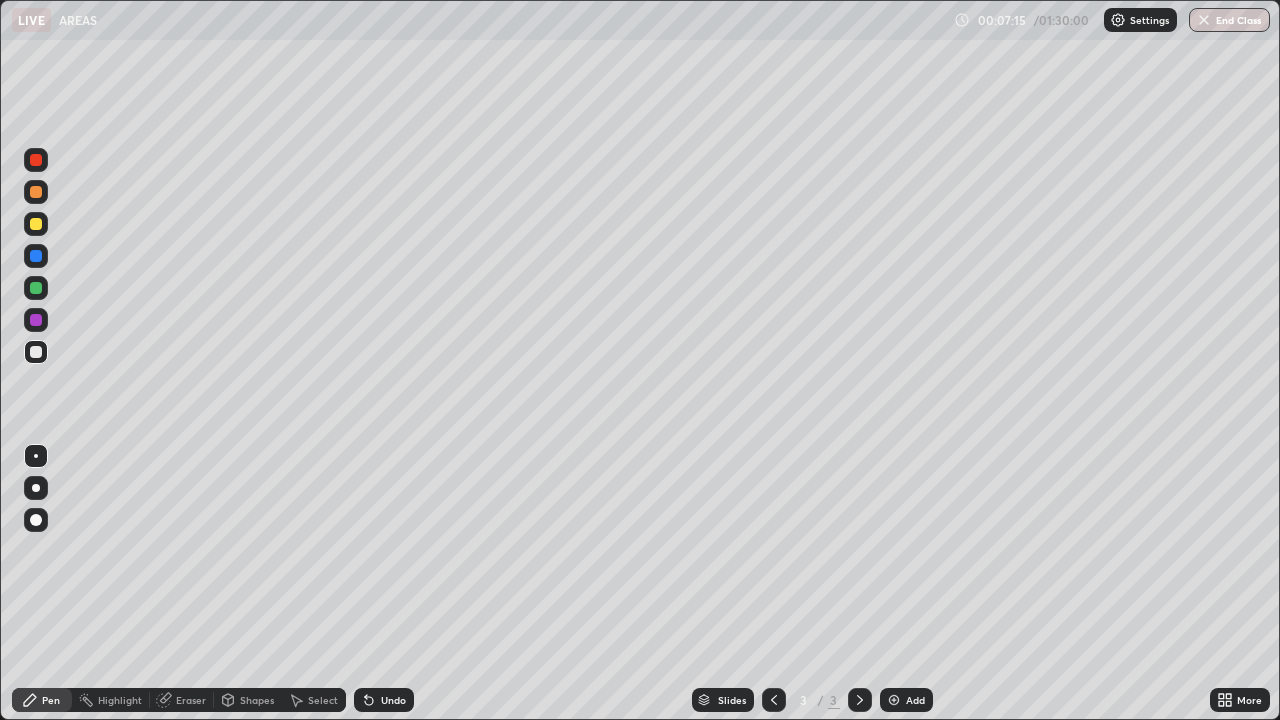 click at bounding box center [36, 320] 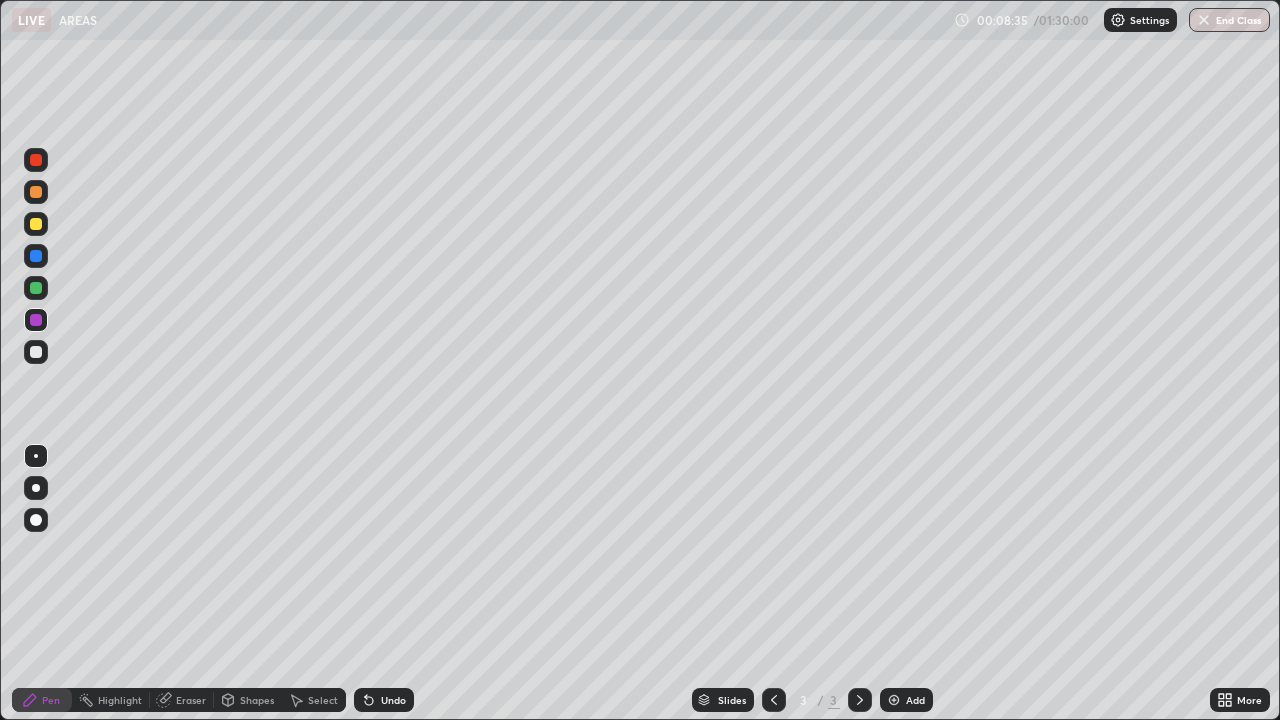 click at bounding box center [36, 352] 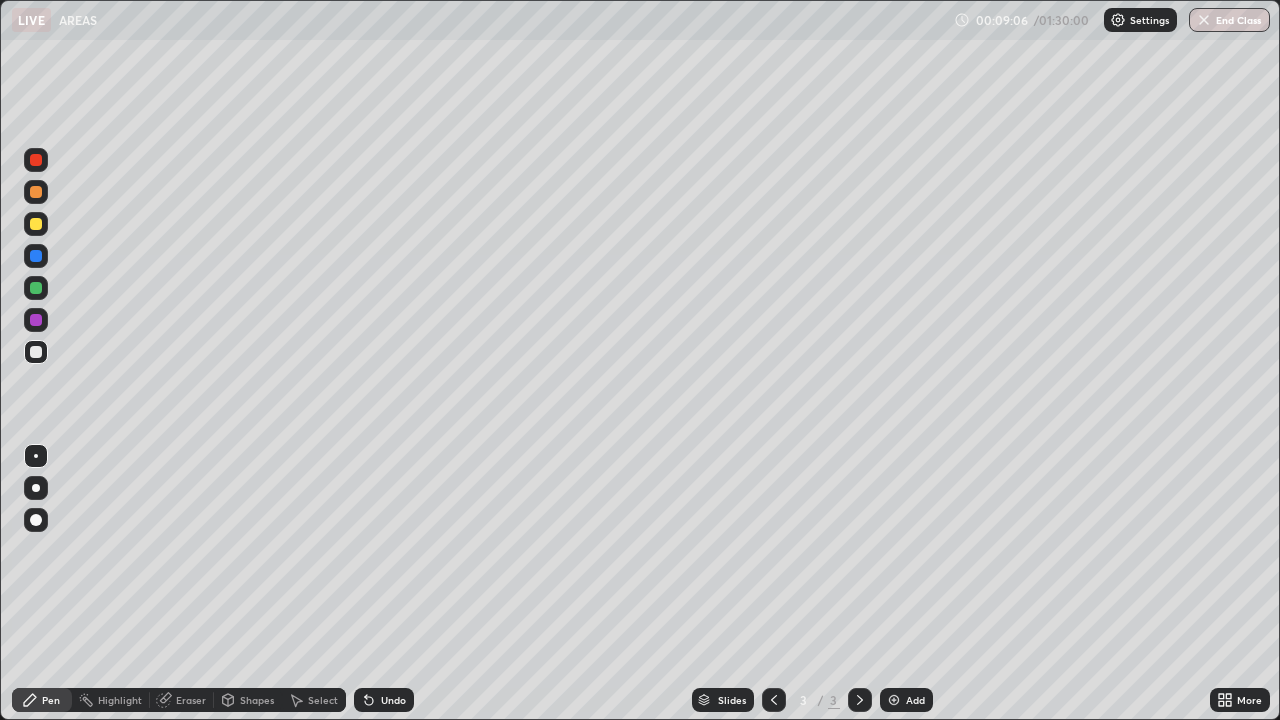 click on "Undo" at bounding box center [393, 700] 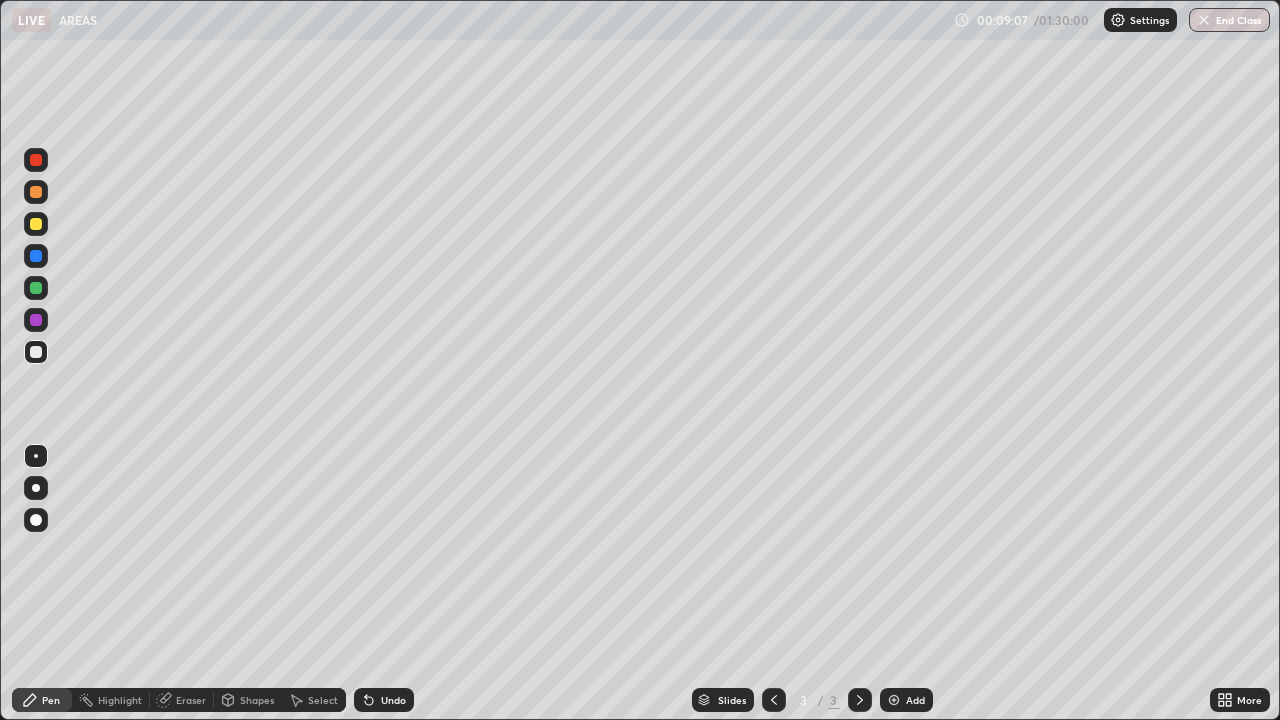 click on "Undo" at bounding box center (393, 700) 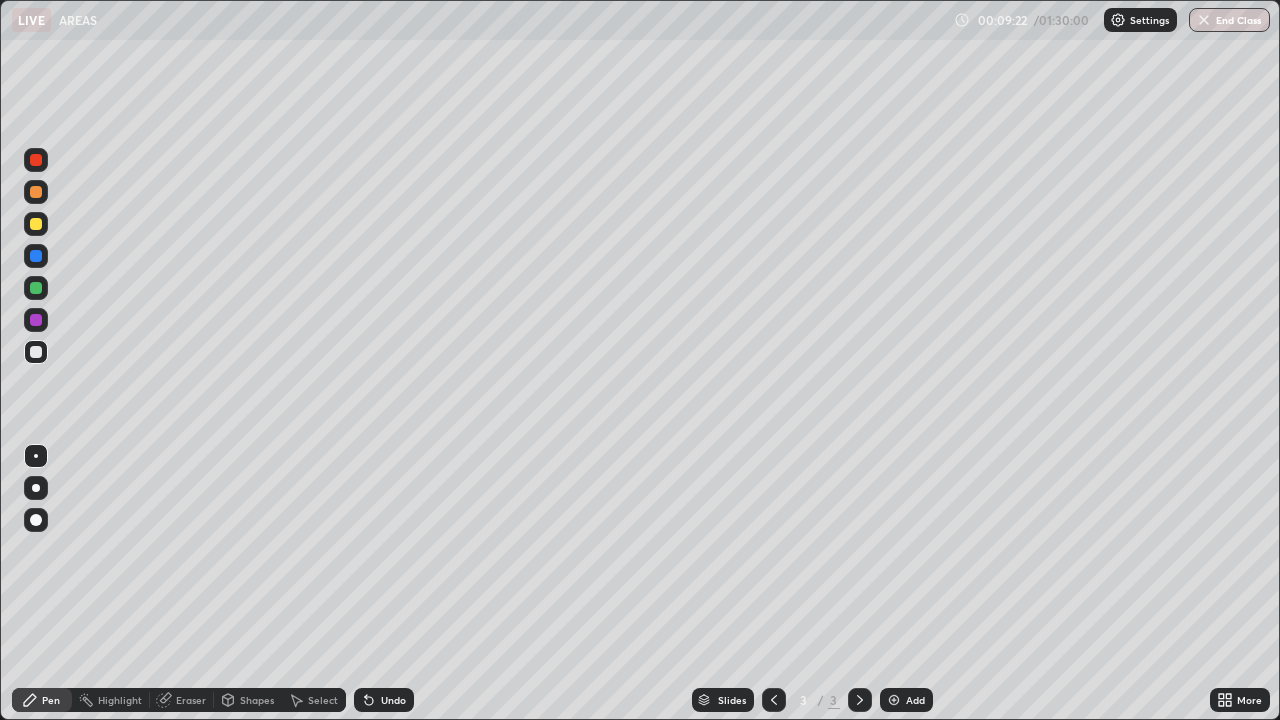 click on "Undo" at bounding box center [384, 700] 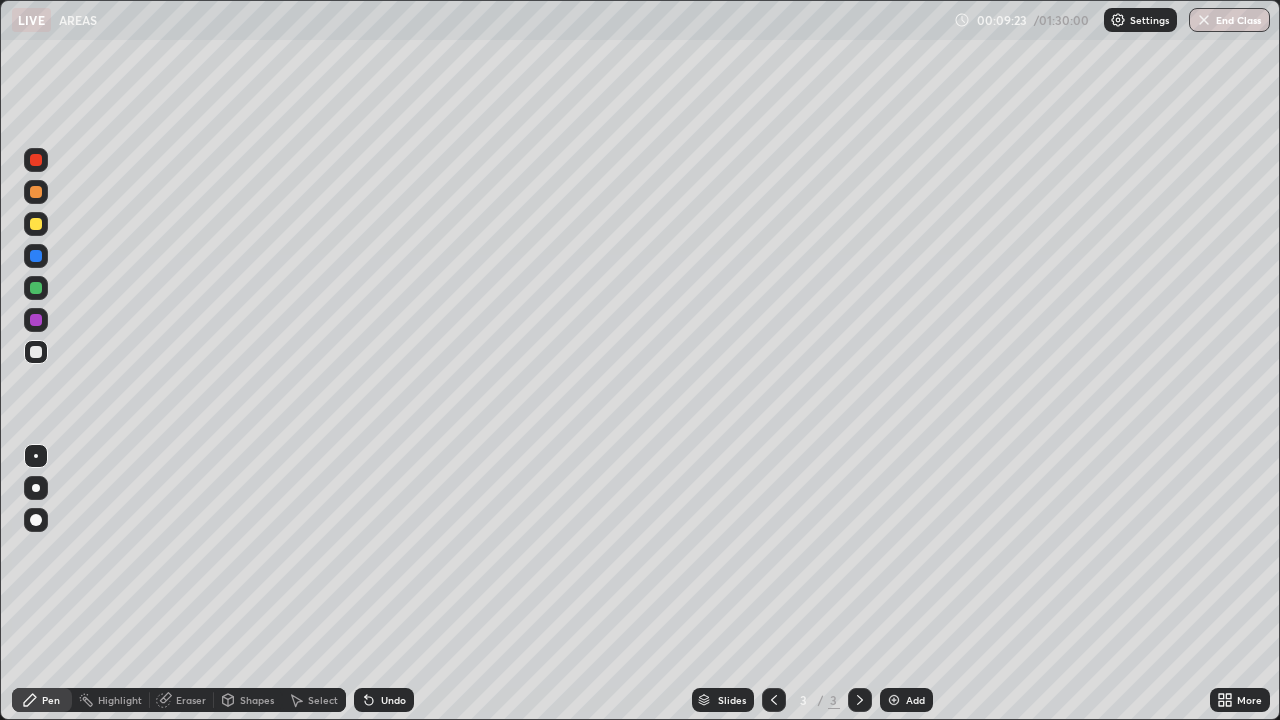 click on "Undo" at bounding box center (384, 700) 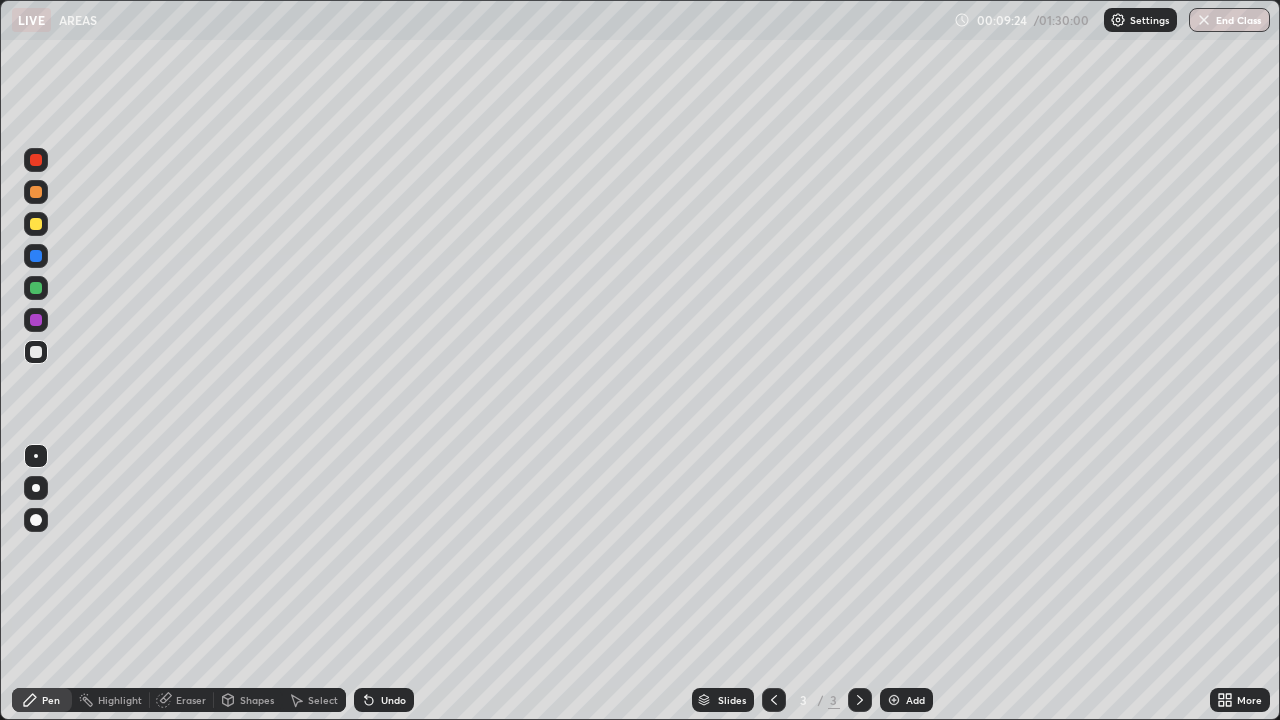 click on "Undo" at bounding box center [384, 700] 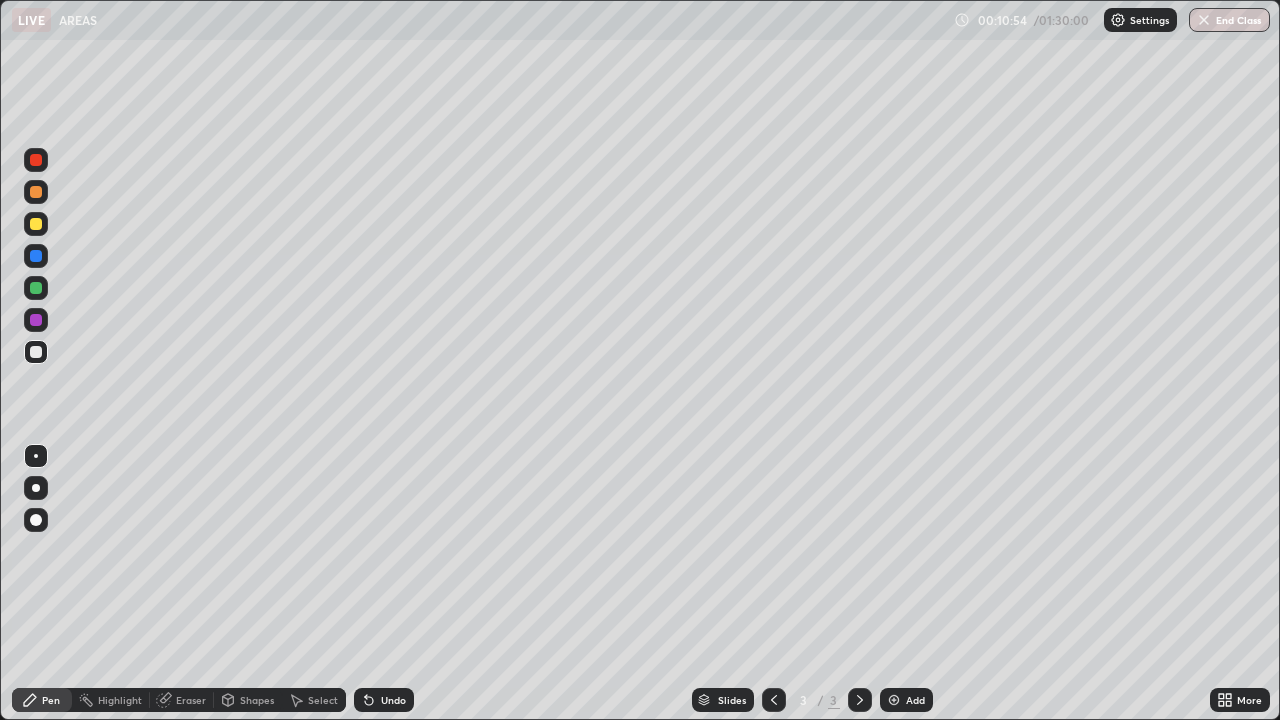 click at bounding box center (36, 320) 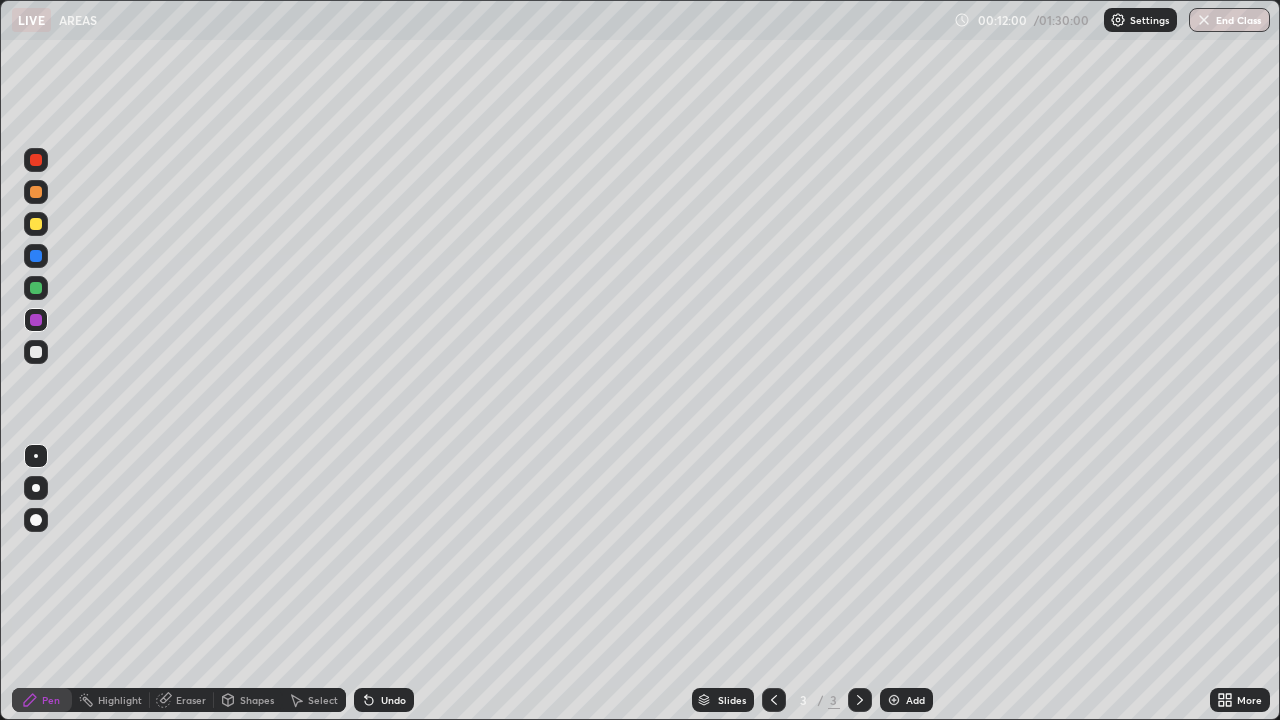 click at bounding box center (894, 700) 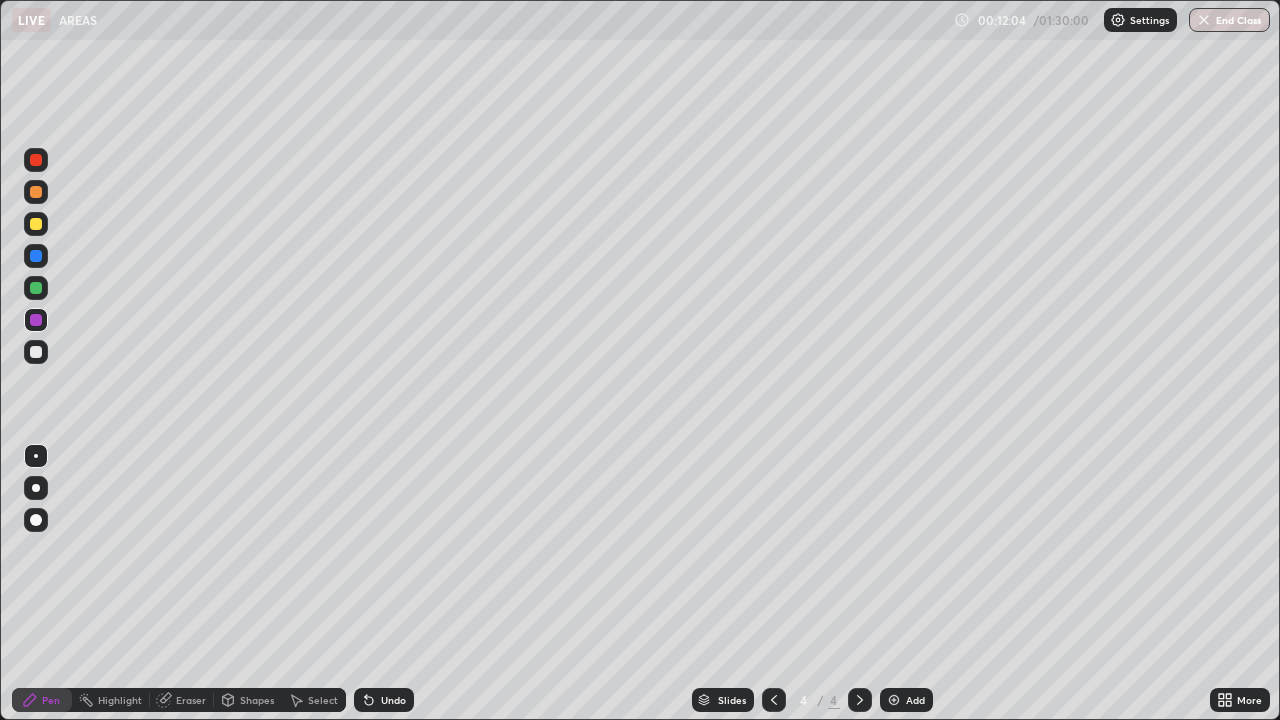 click at bounding box center (36, 320) 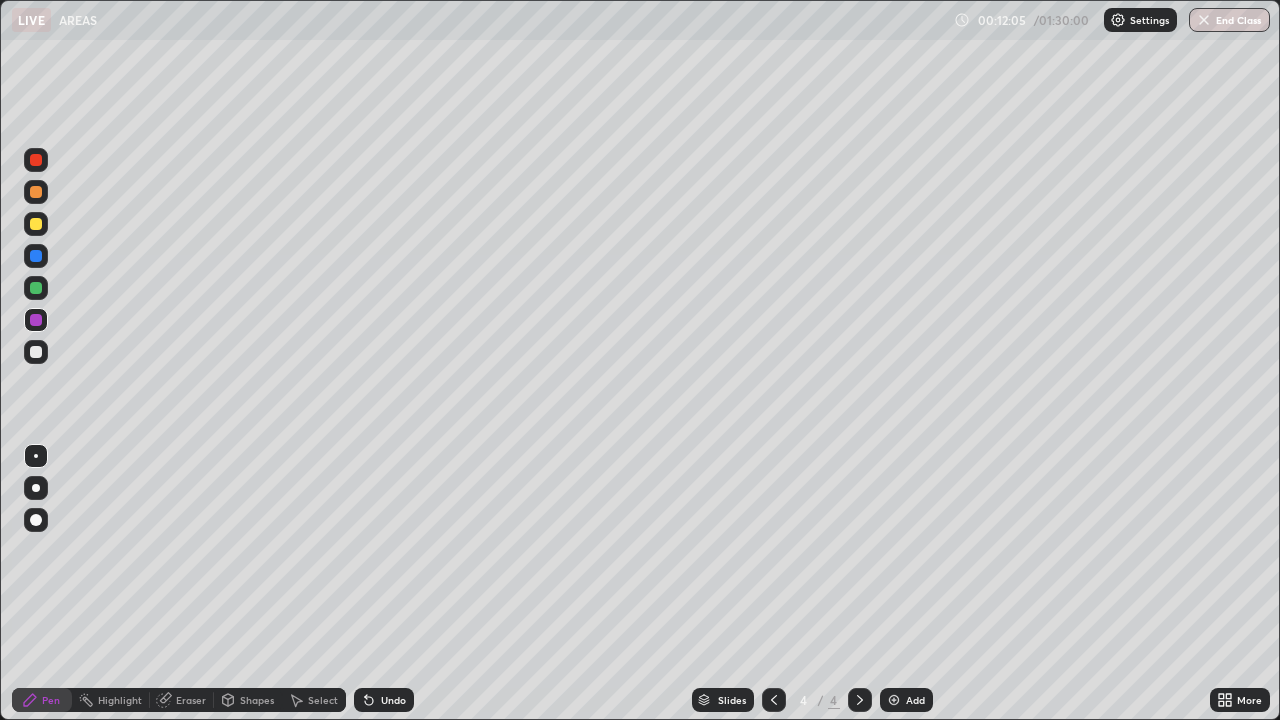 click at bounding box center [36, 352] 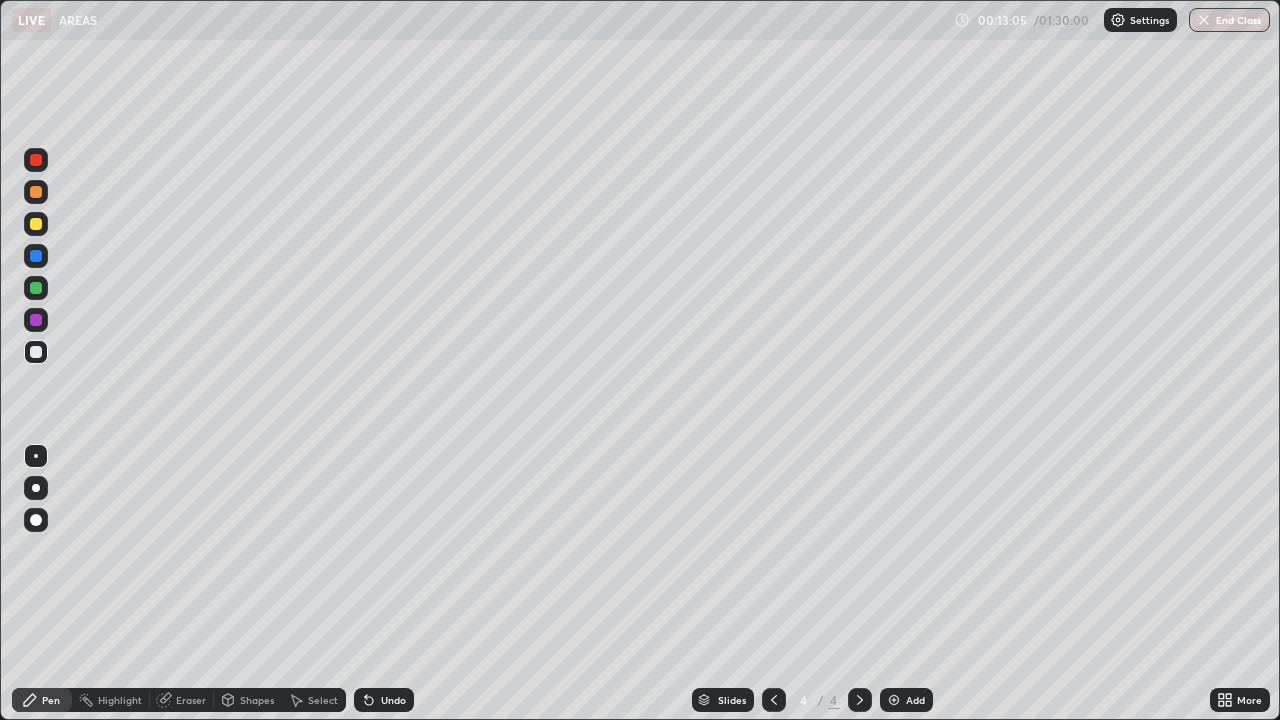 click on "Eraser" at bounding box center [191, 700] 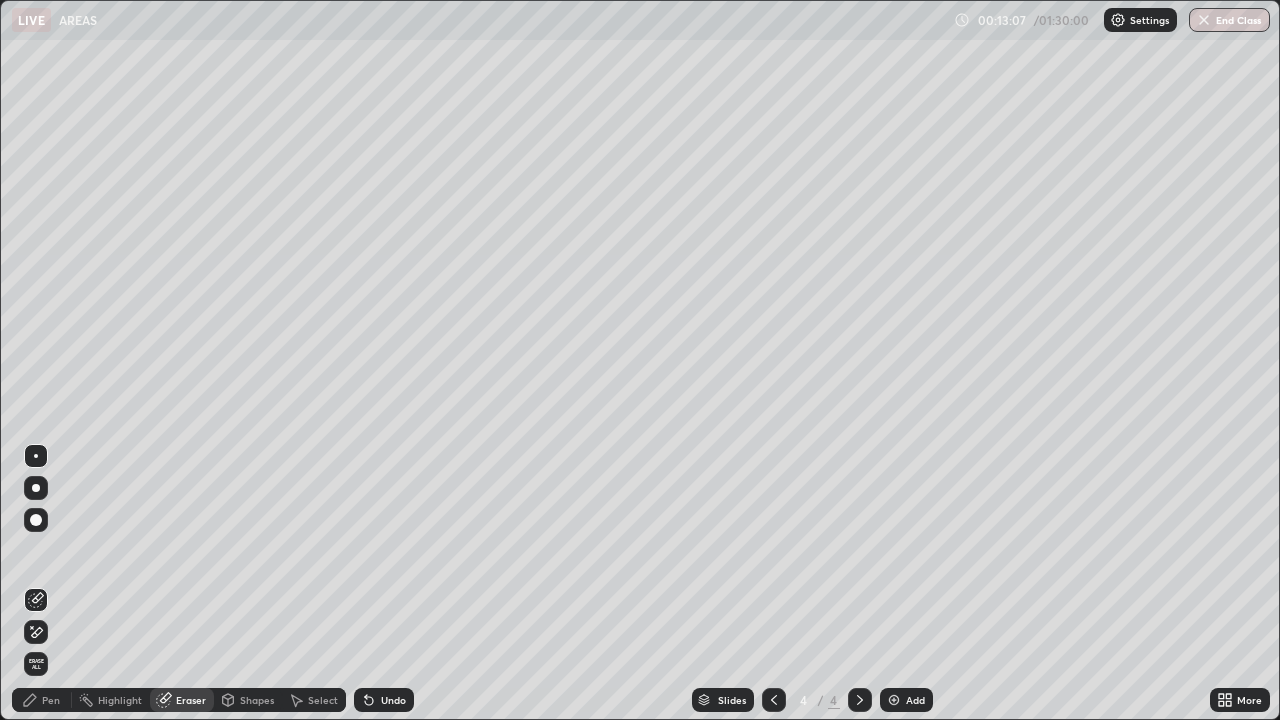 click on "Pen" at bounding box center [42, 700] 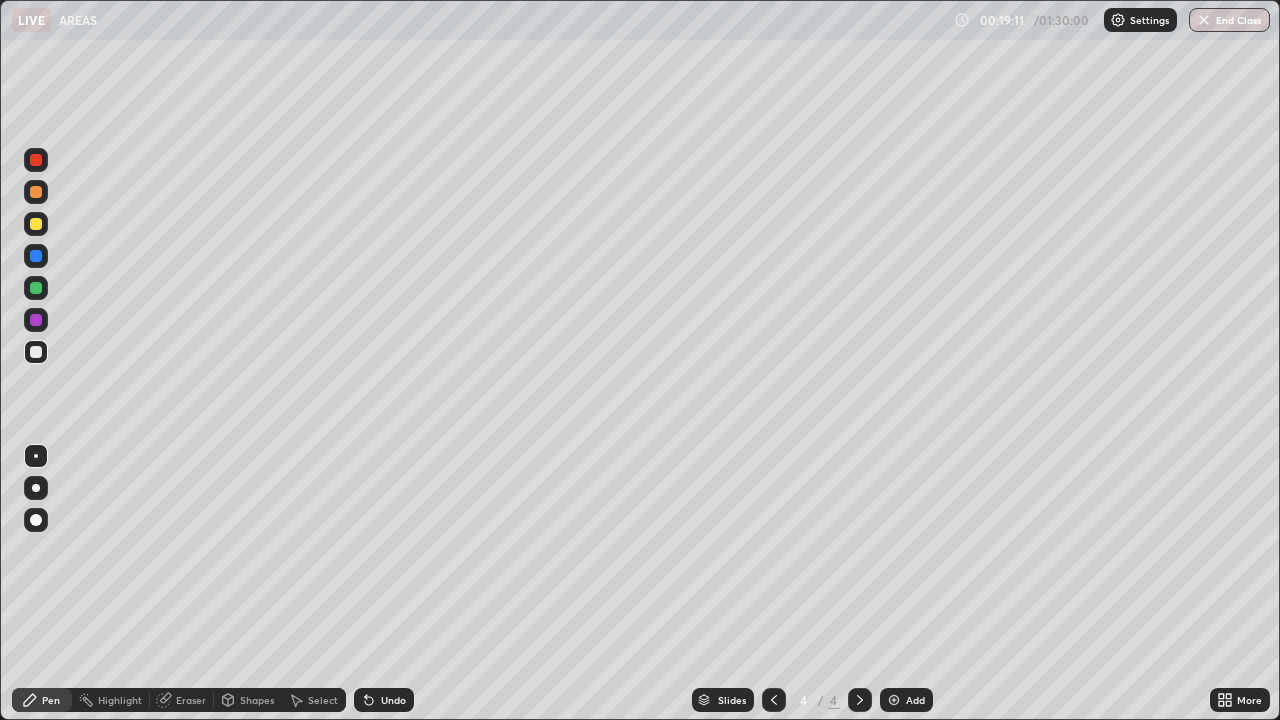 click at bounding box center (894, 700) 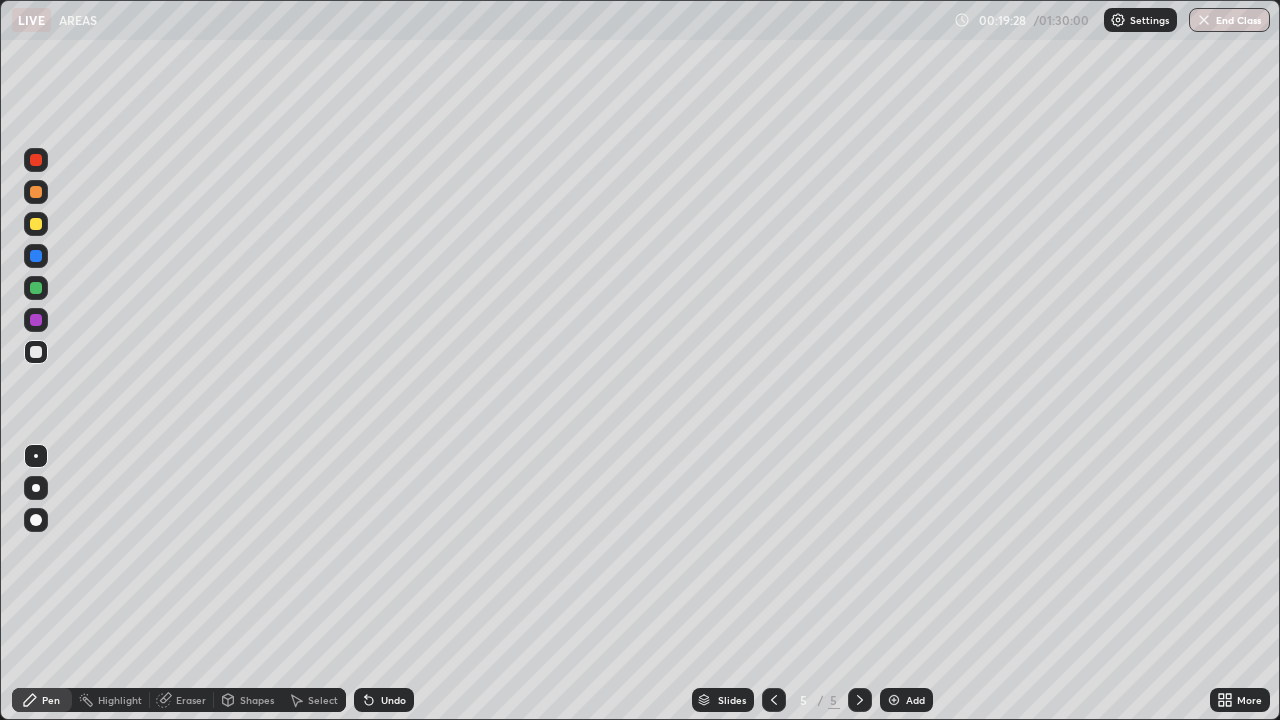 click on "Eraser" at bounding box center (191, 700) 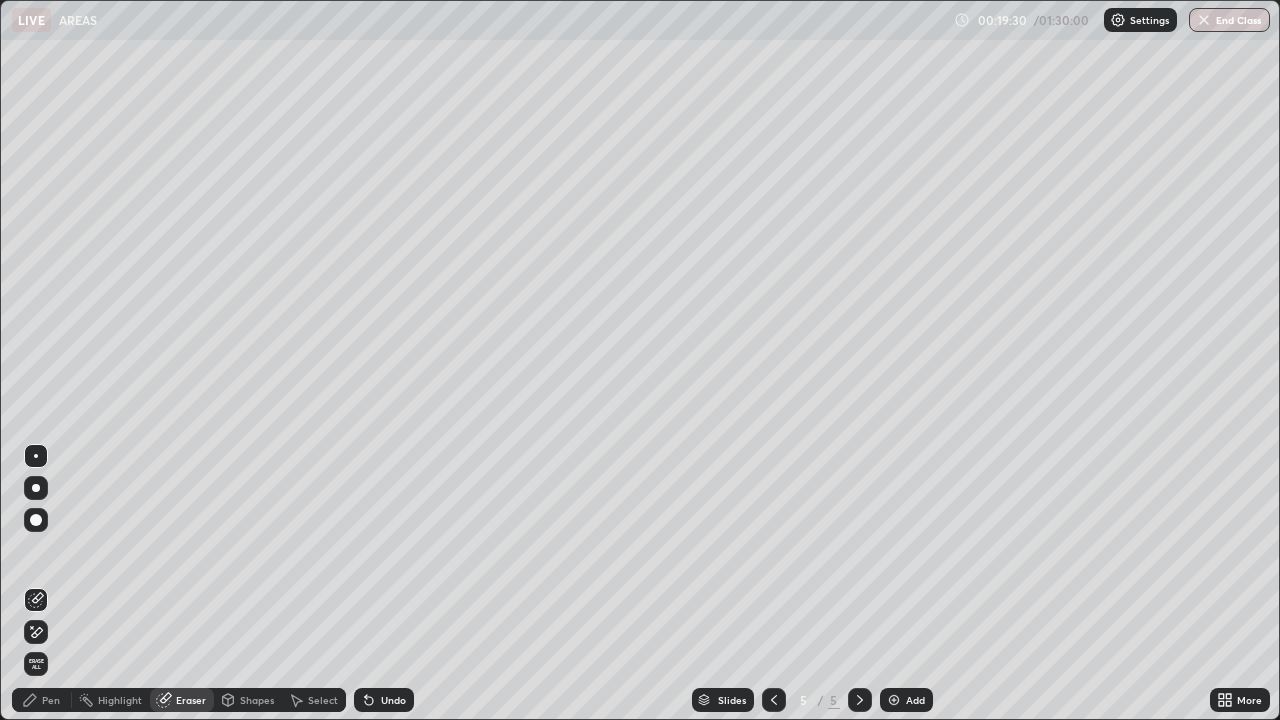 click on "Pen" at bounding box center [51, 700] 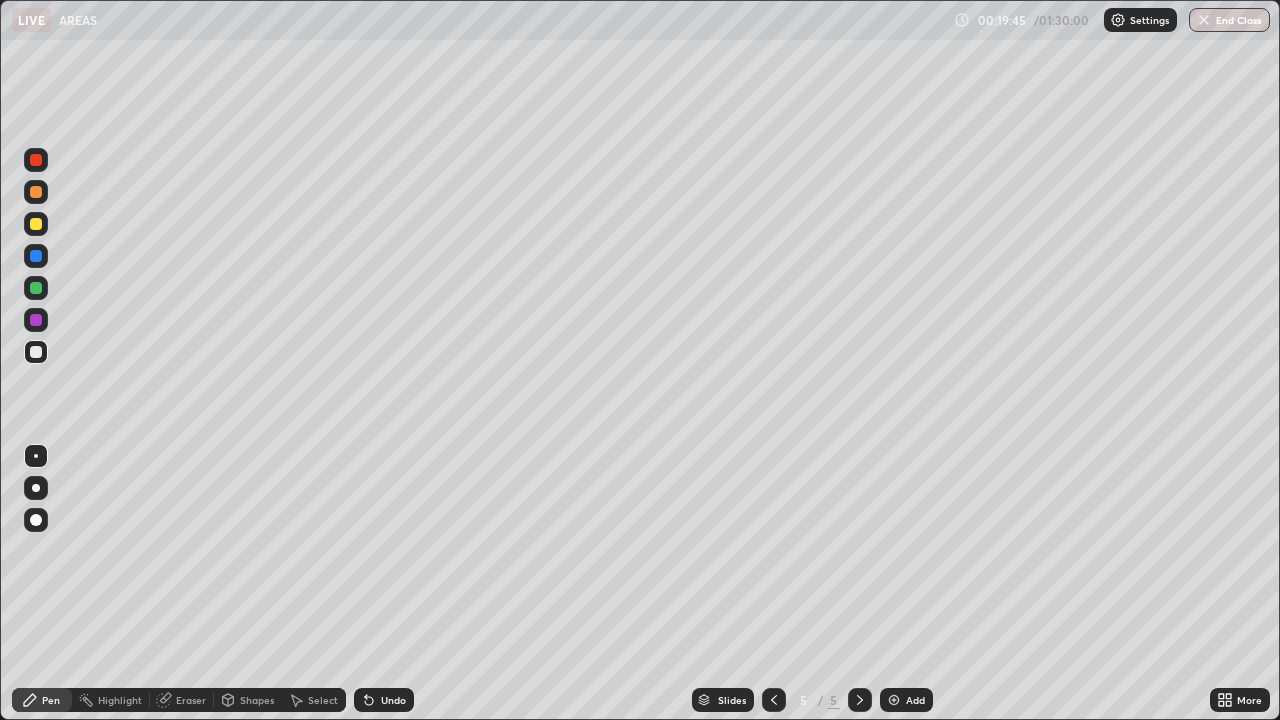 click on "Undo" at bounding box center [393, 700] 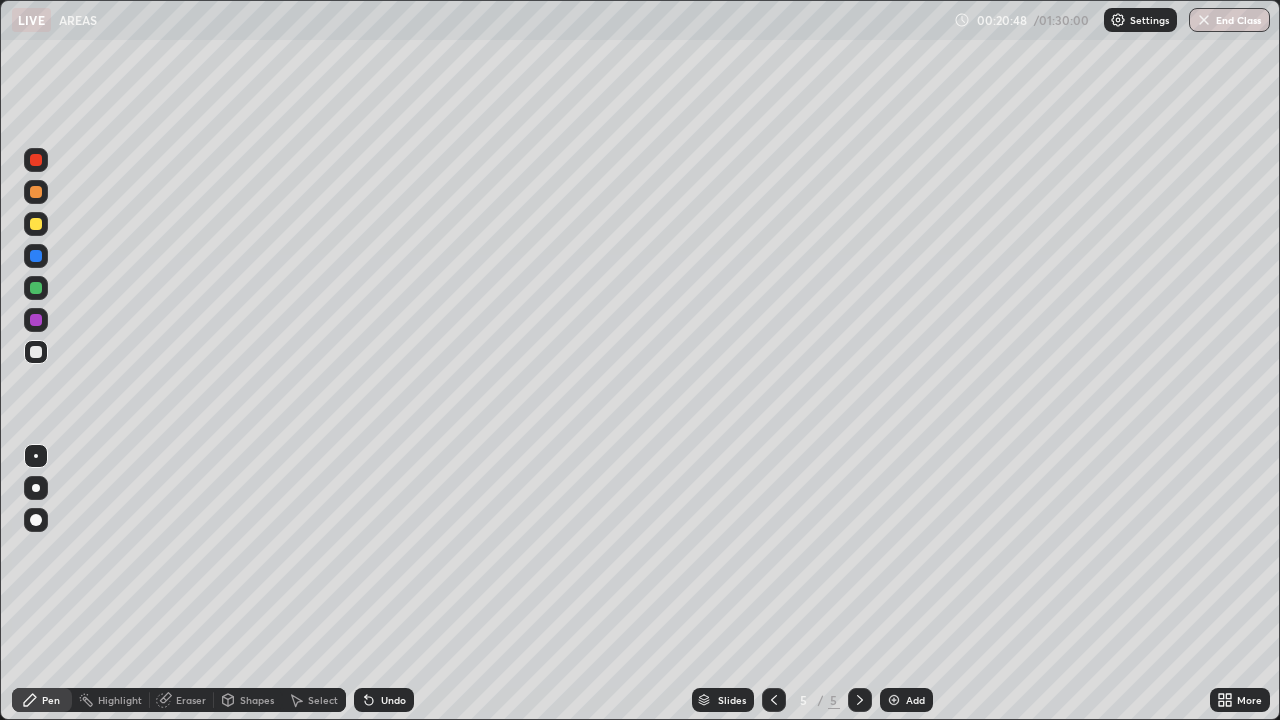 click at bounding box center (36, 320) 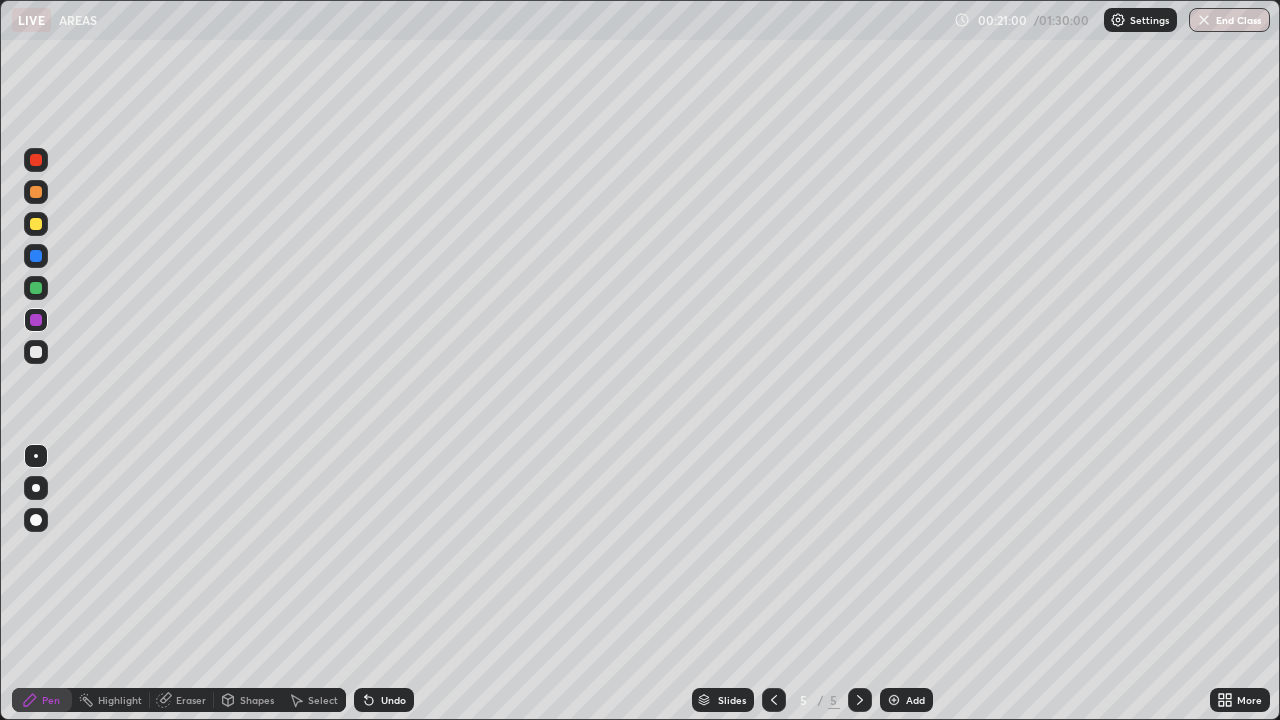 click at bounding box center (36, 288) 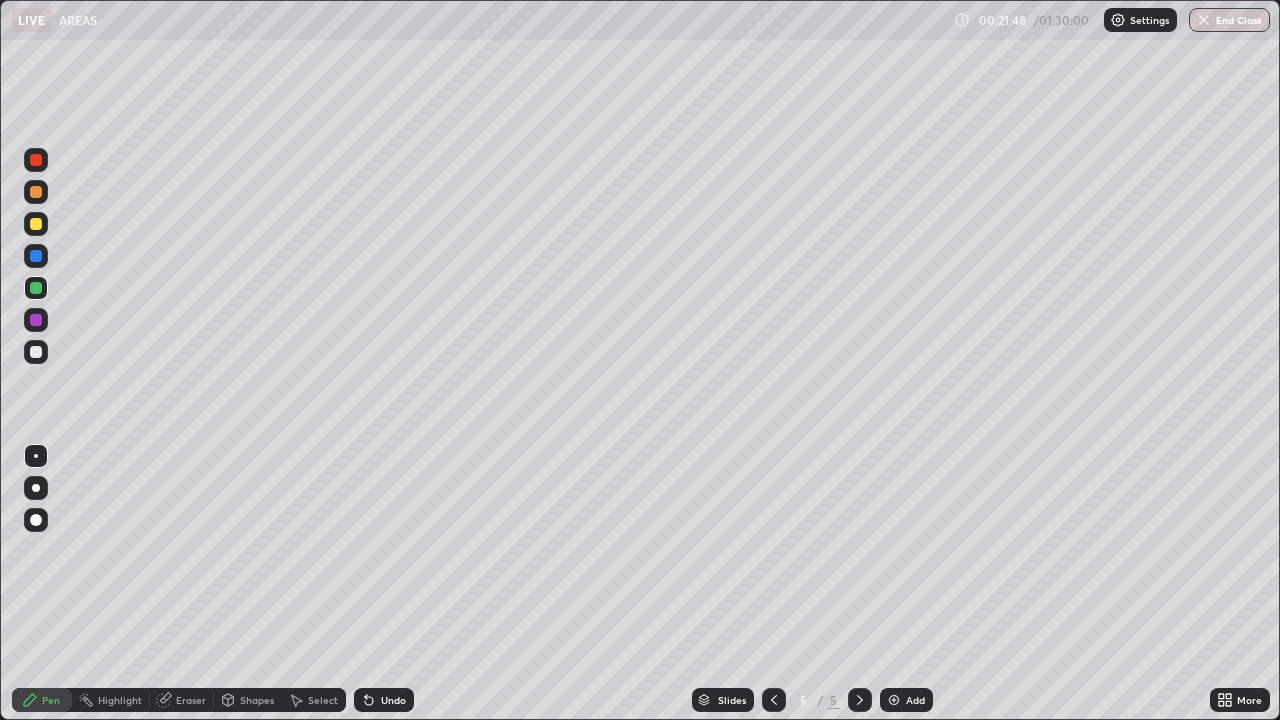 click at bounding box center (36, 352) 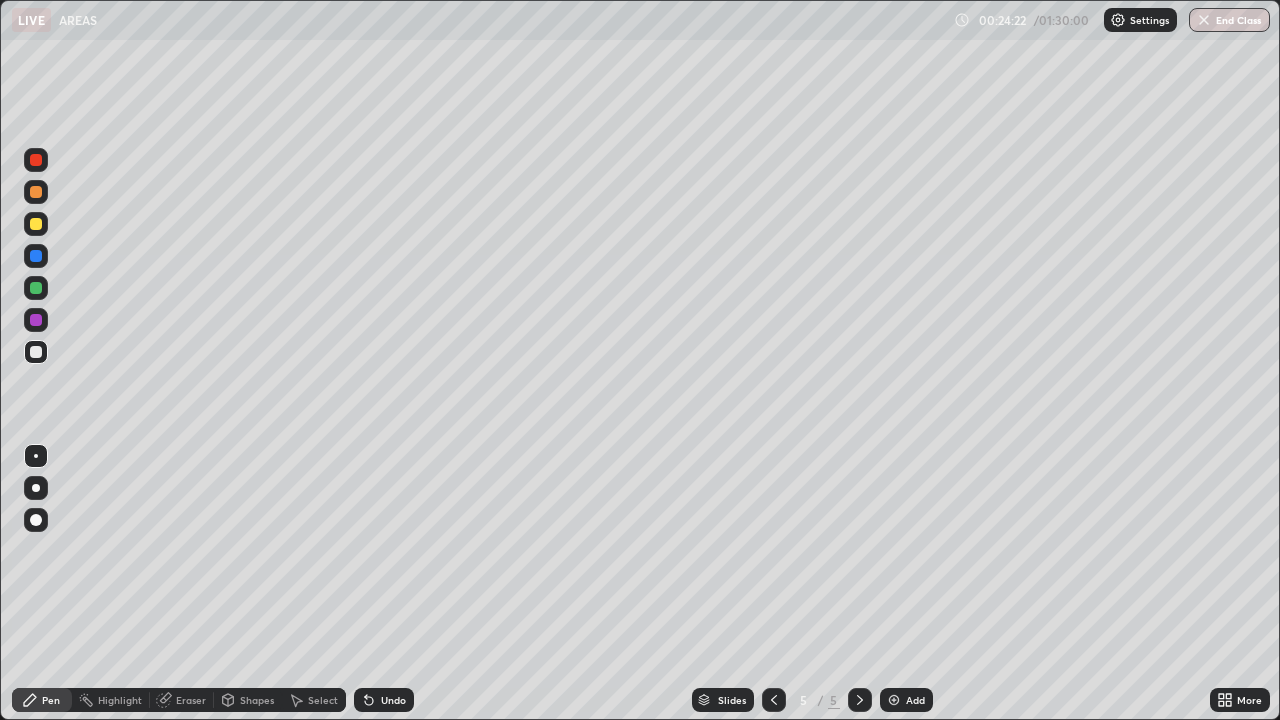 click at bounding box center [36, 320] 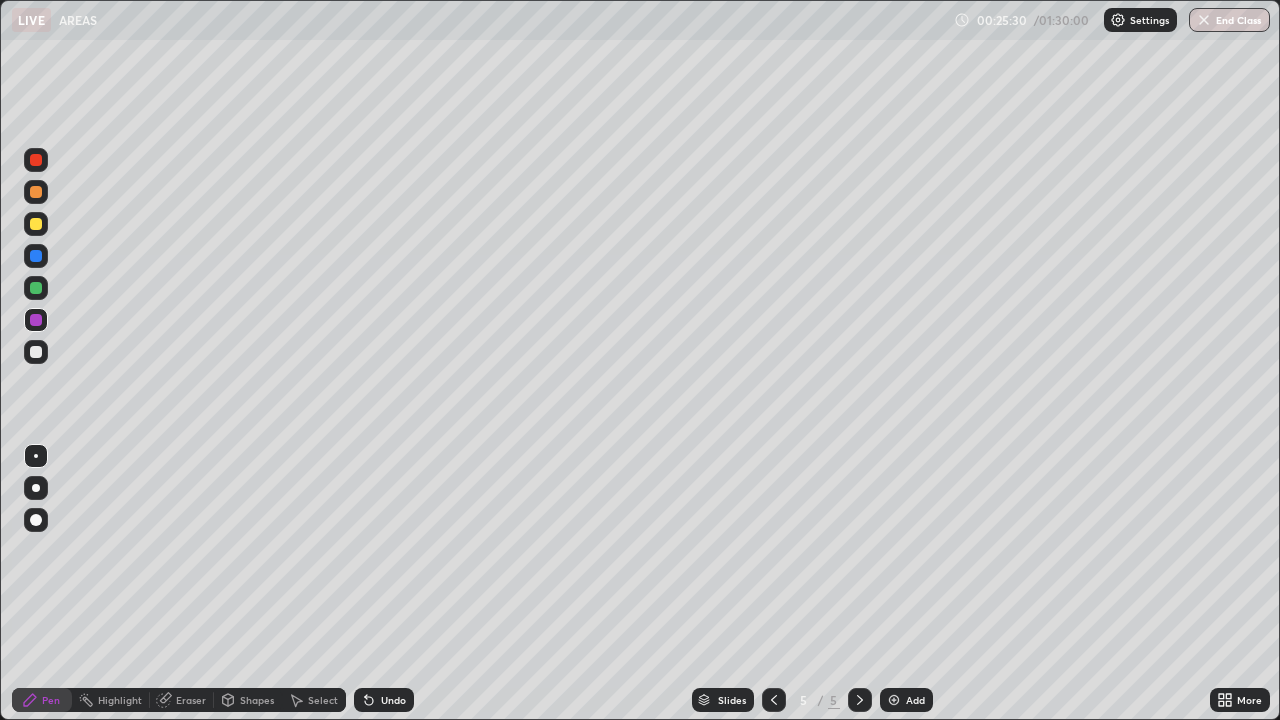 click on "Add" at bounding box center (915, 700) 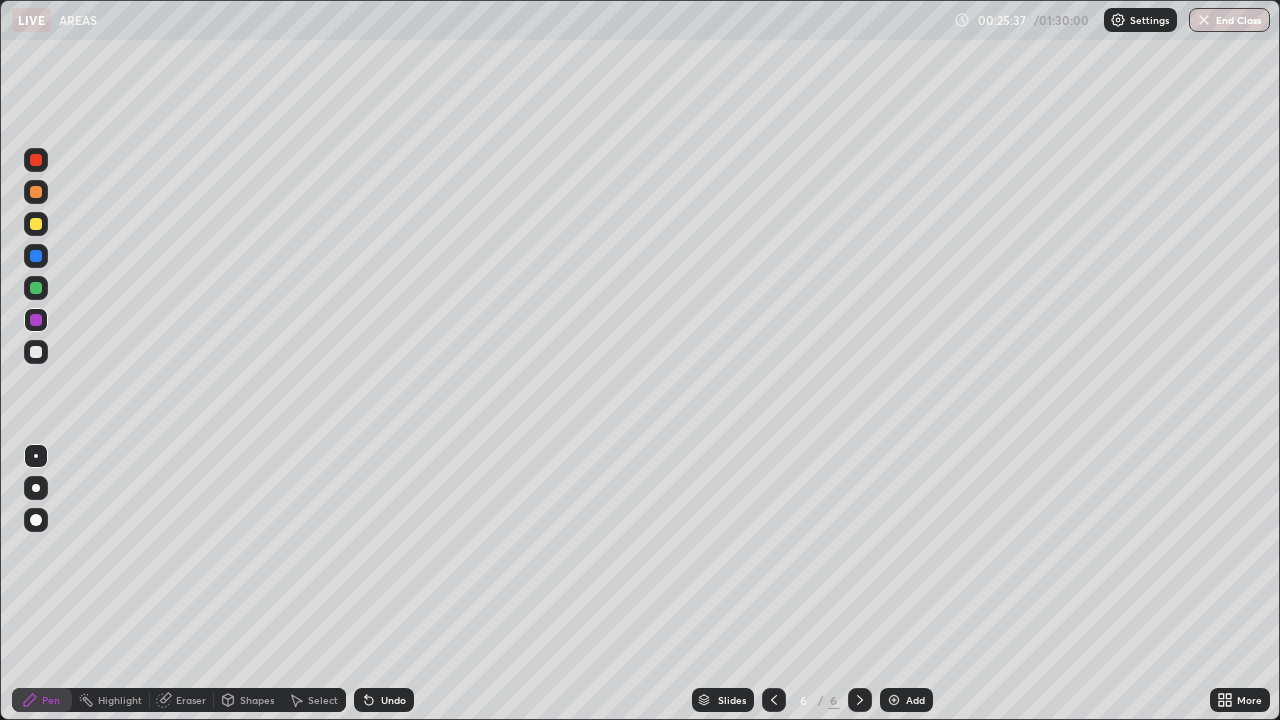 click at bounding box center (36, 352) 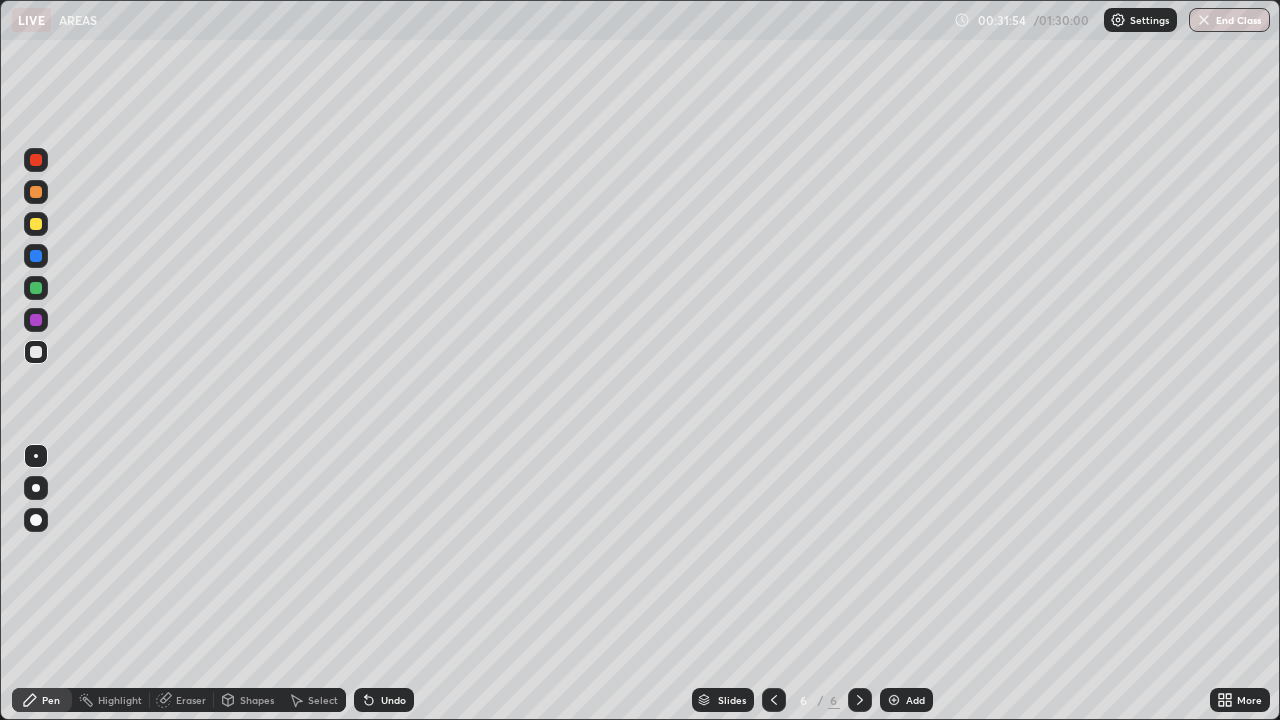 click on "Add" at bounding box center [906, 700] 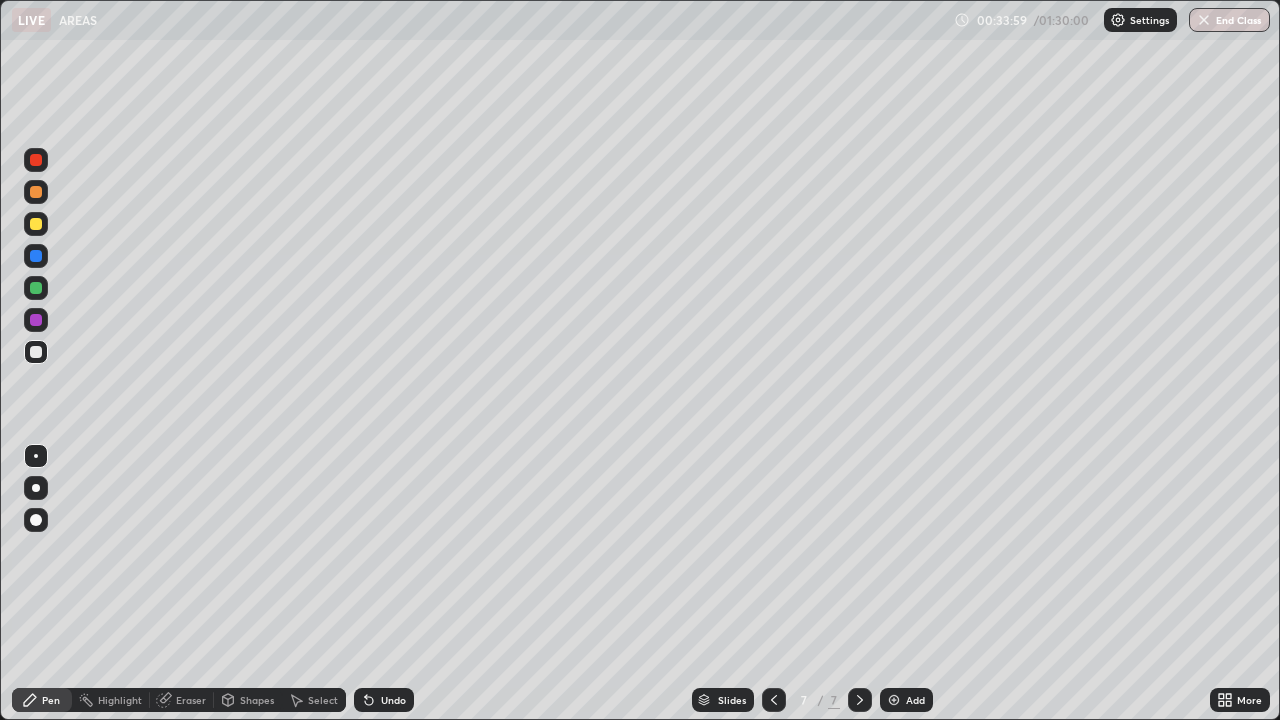 click on "Undo" at bounding box center (393, 700) 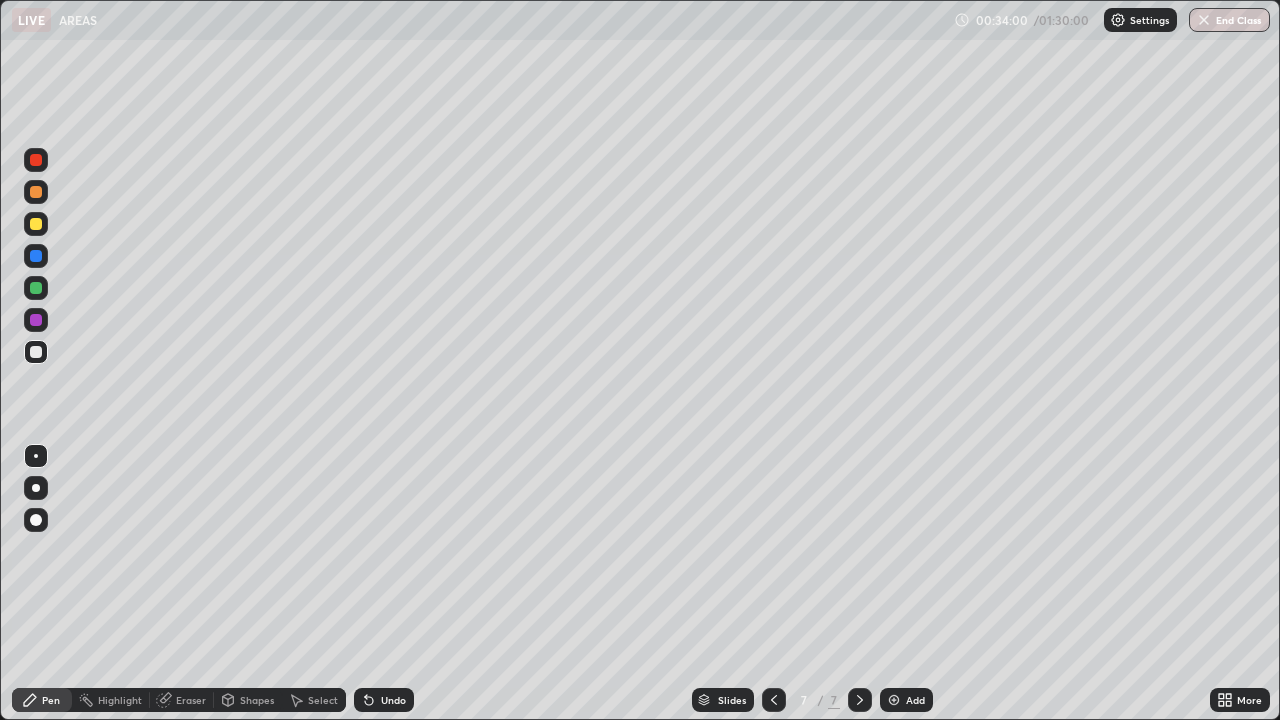 click on "Undo" at bounding box center [384, 700] 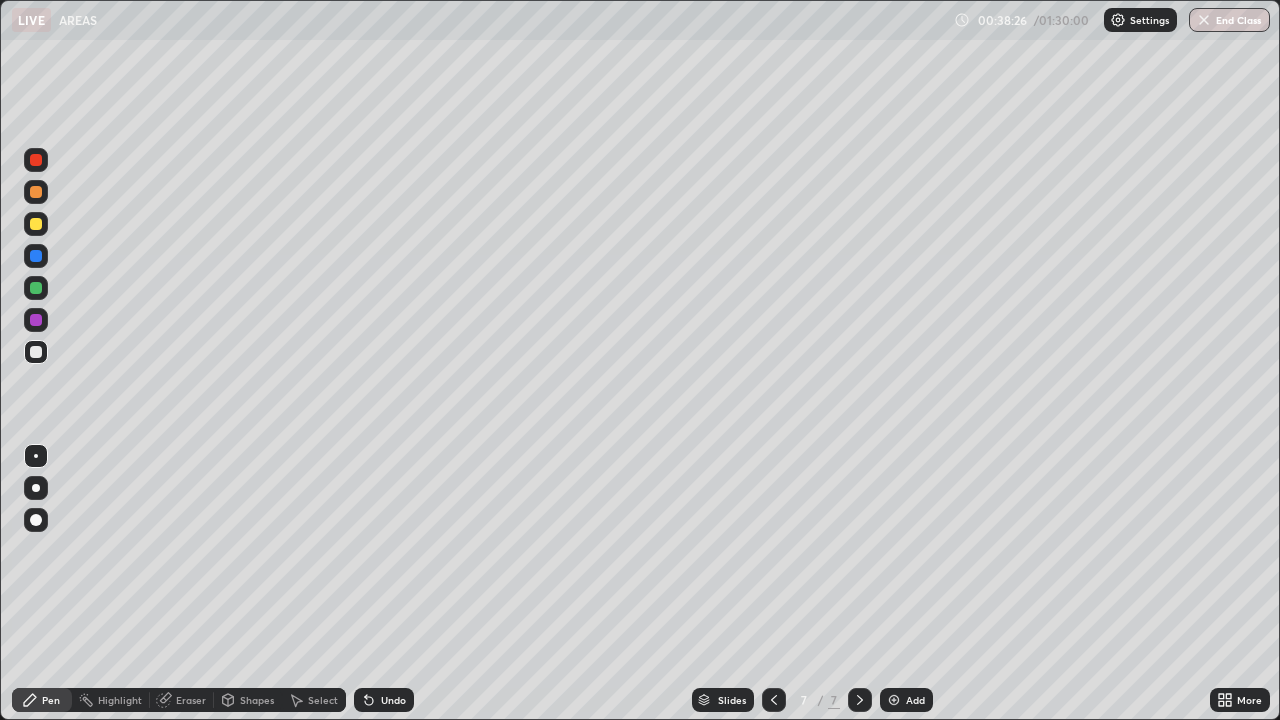 click at bounding box center (36, 288) 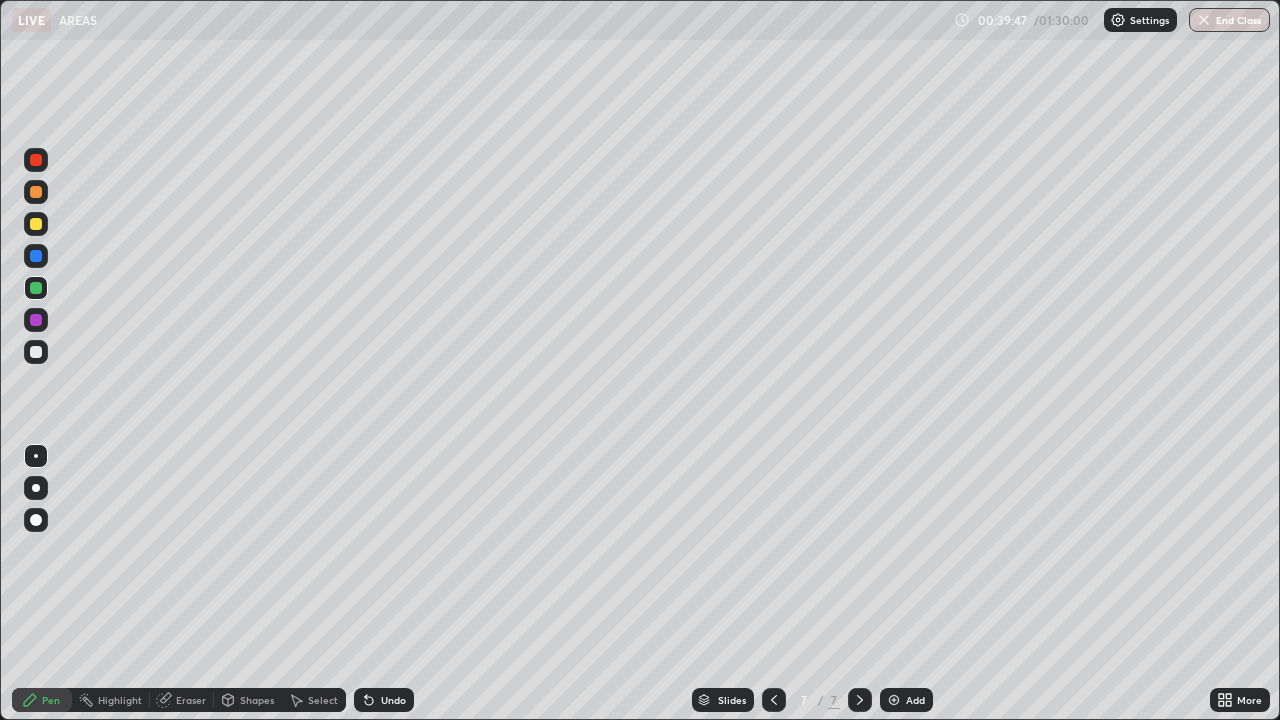 click on "Add" at bounding box center (906, 700) 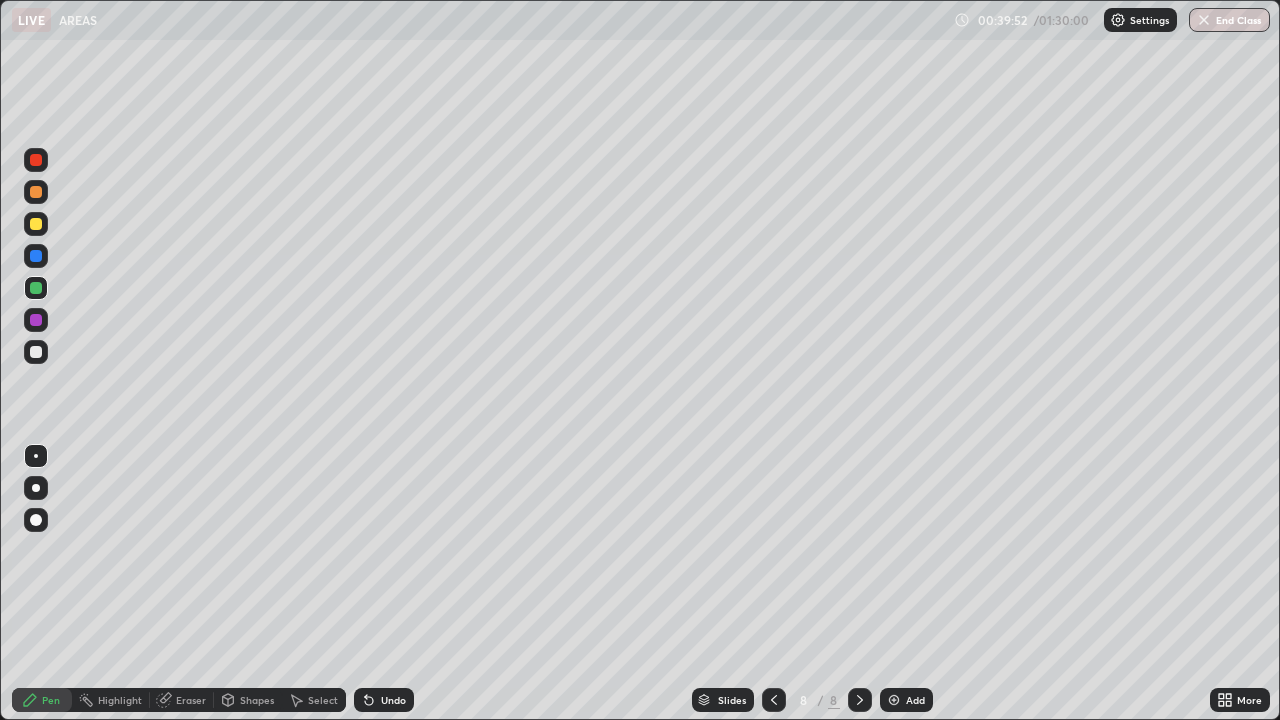 click at bounding box center [36, 352] 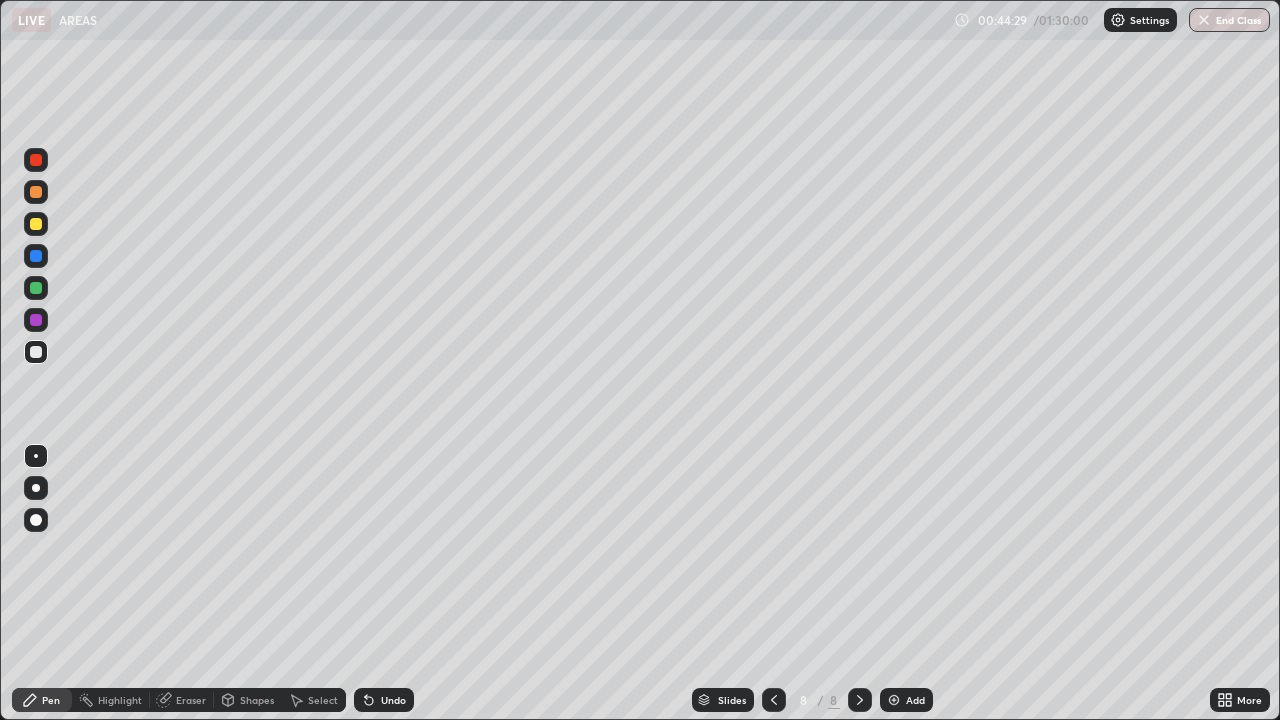 click on "Eraser" at bounding box center [191, 700] 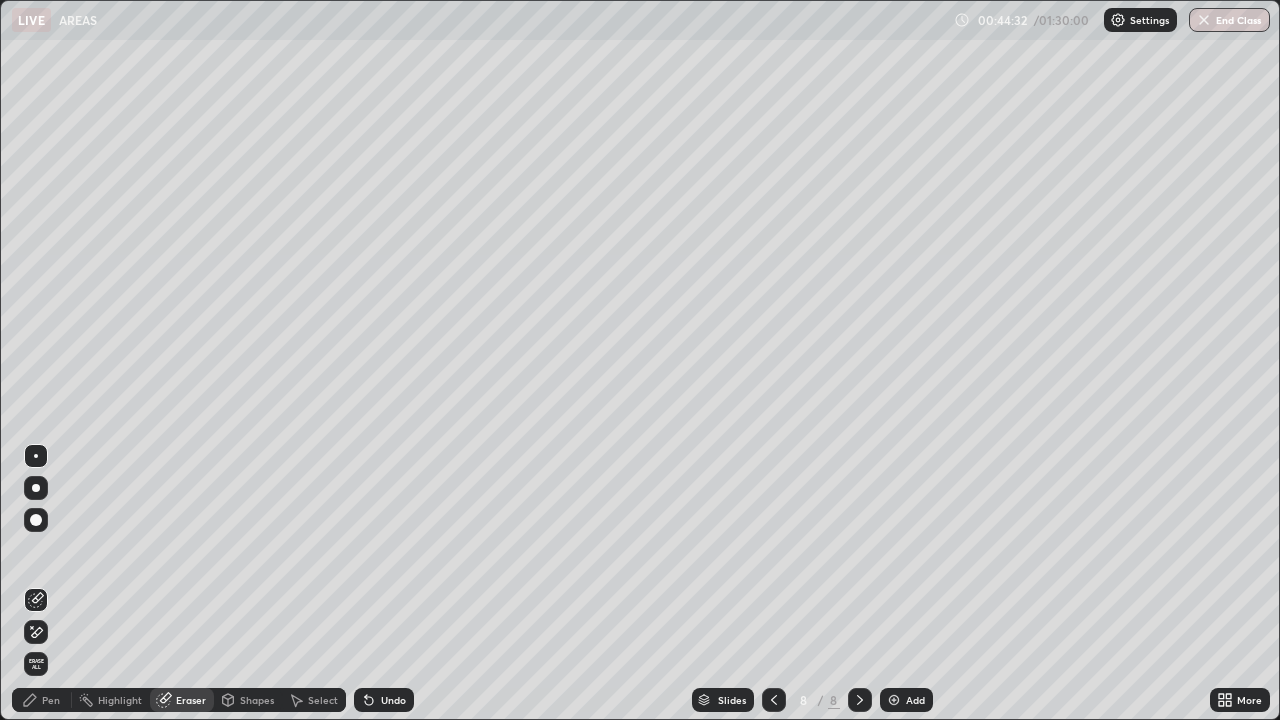 click on "Pen" at bounding box center (42, 700) 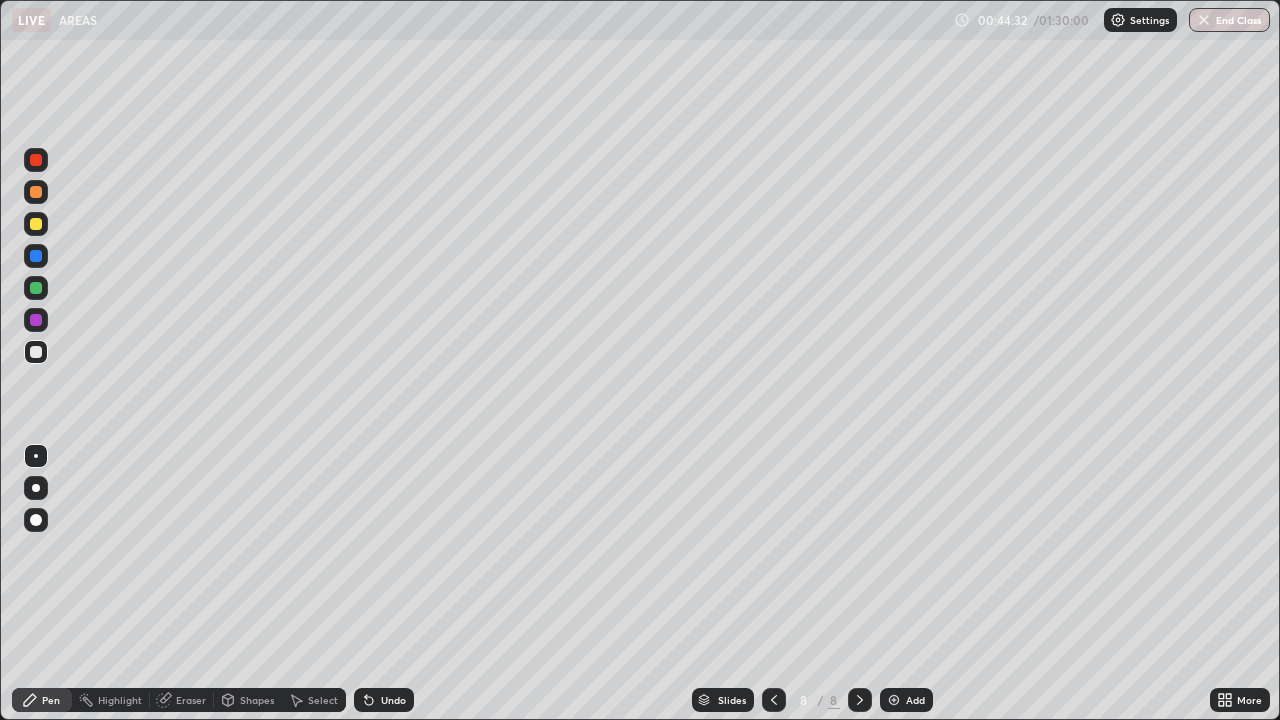 click on "Pen" at bounding box center (51, 700) 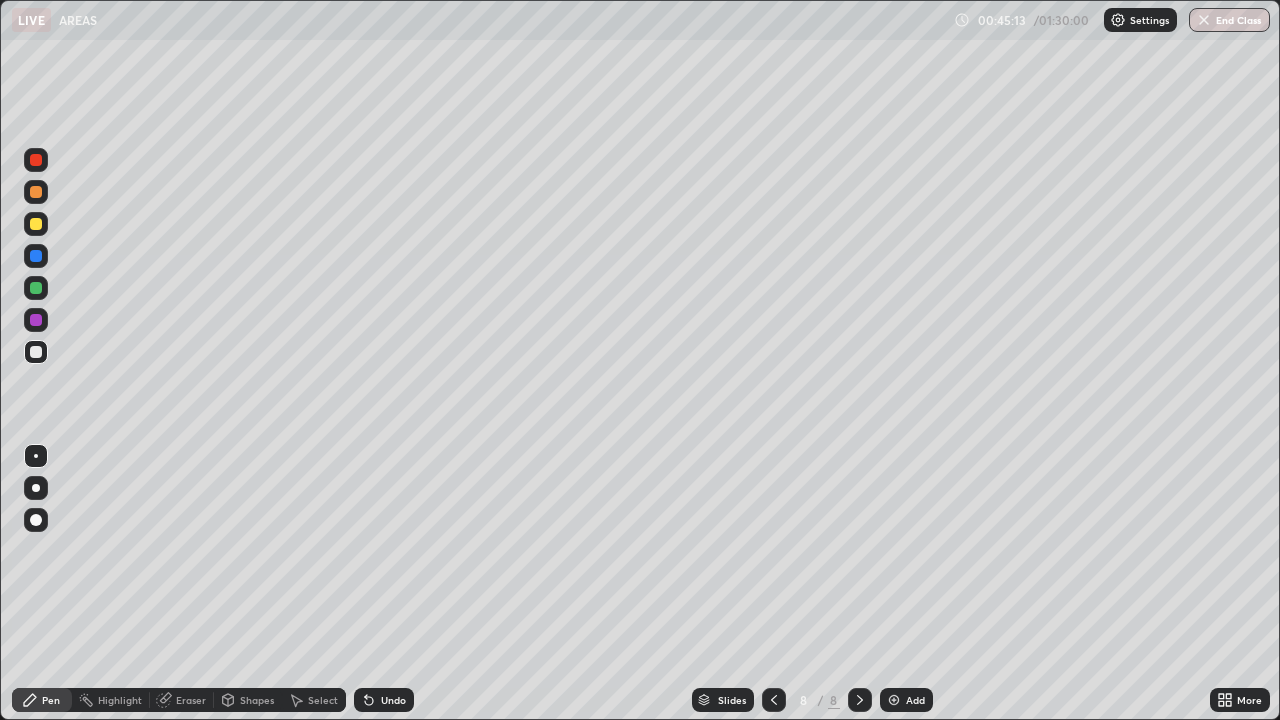 click on "Add" at bounding box center (915, 700) 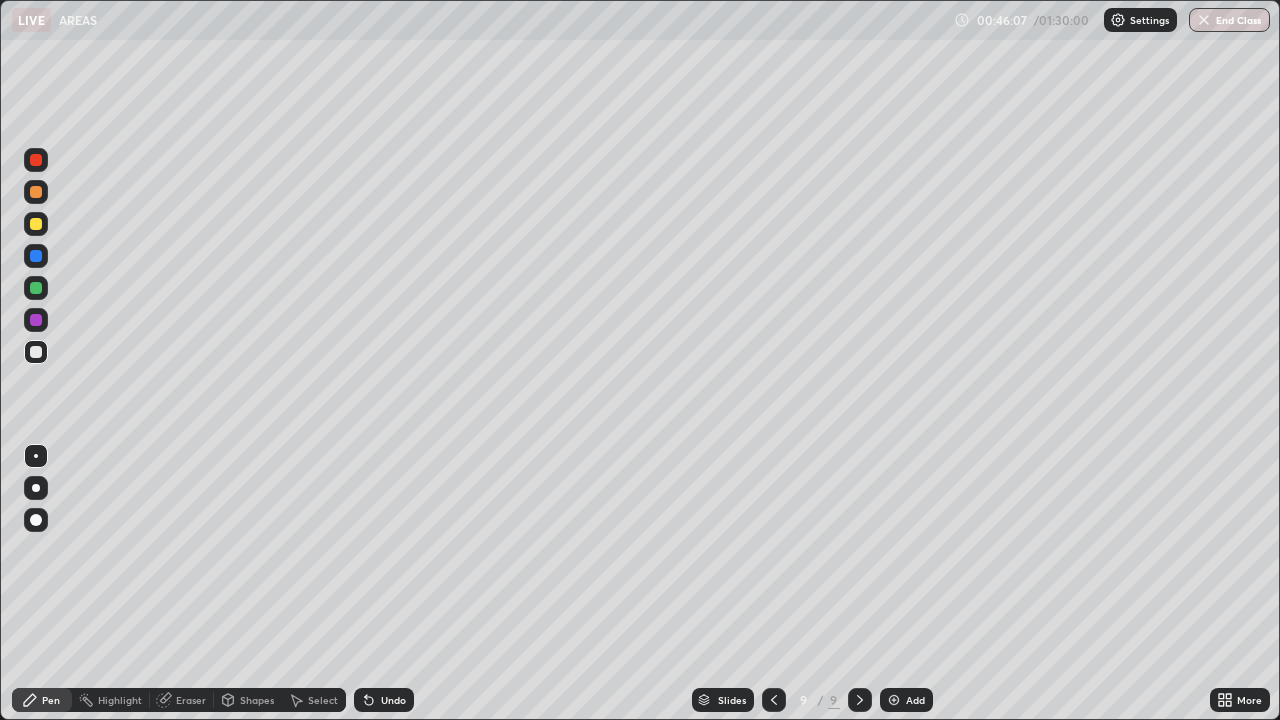 click on "Undo" at bounding box center [393, 700] 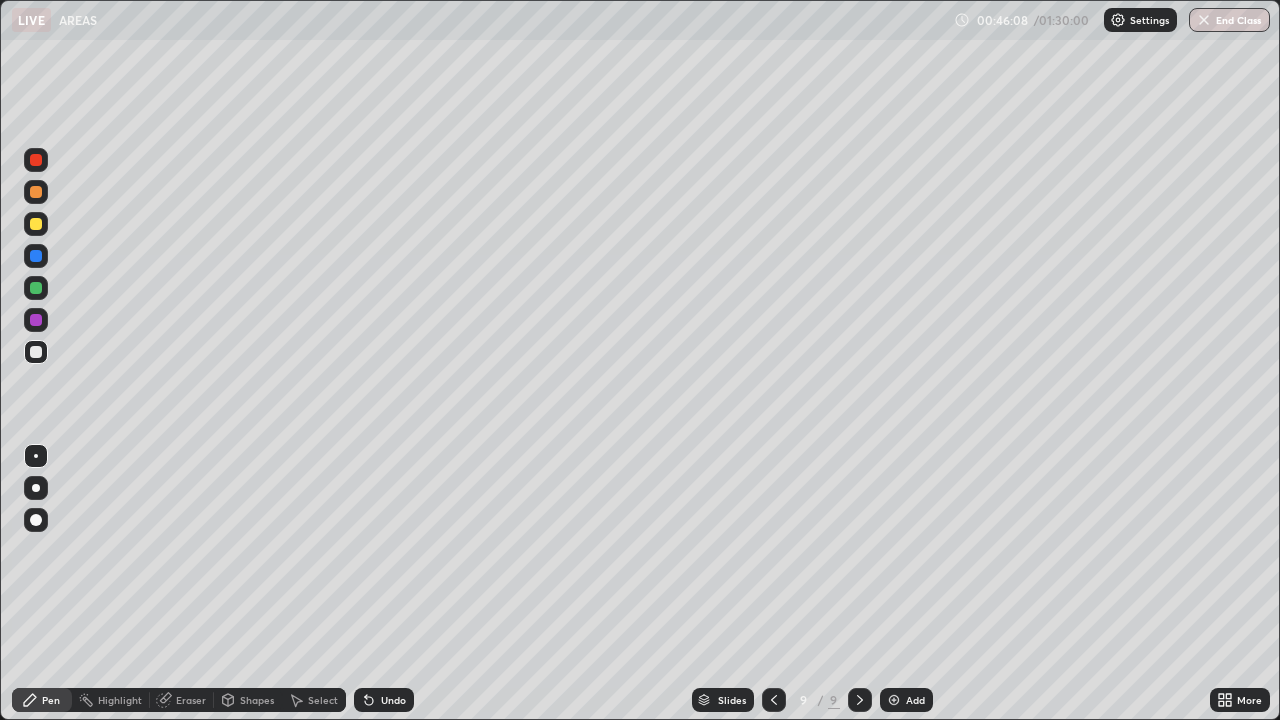 click on "Undo" at bounding box center (393, 700) 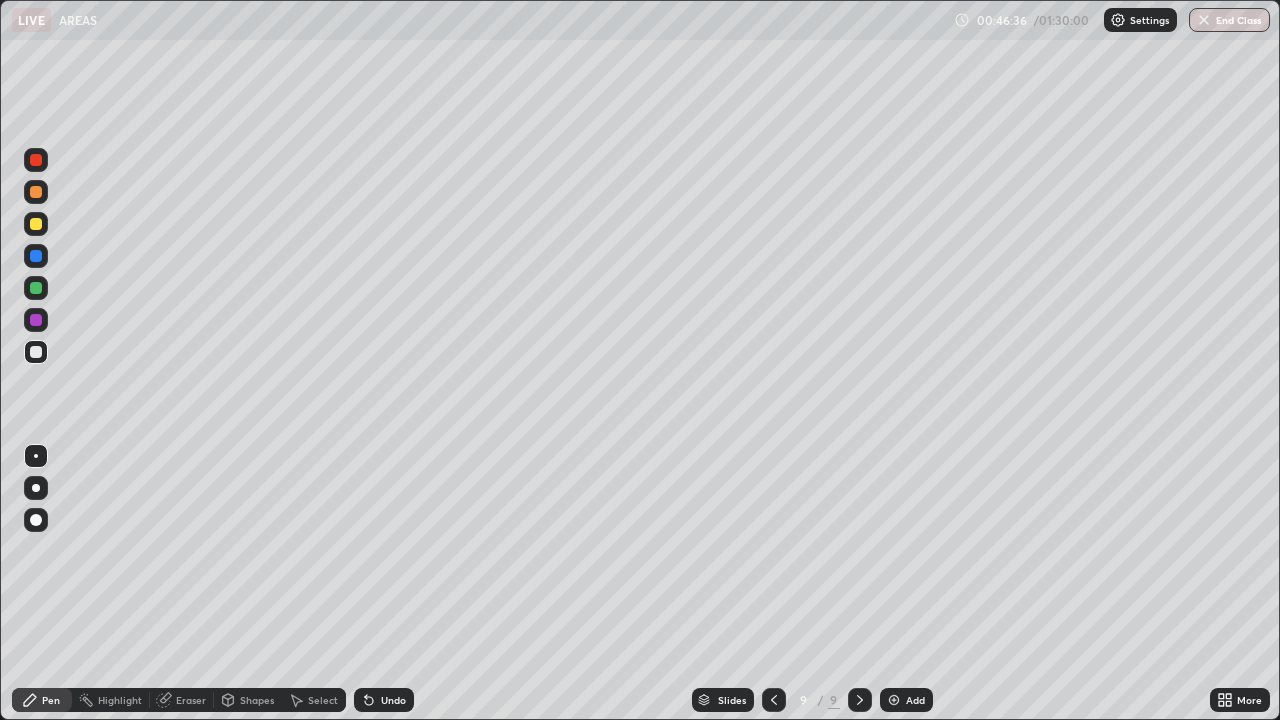 click on "Undo" at bounding box center (393, 700) 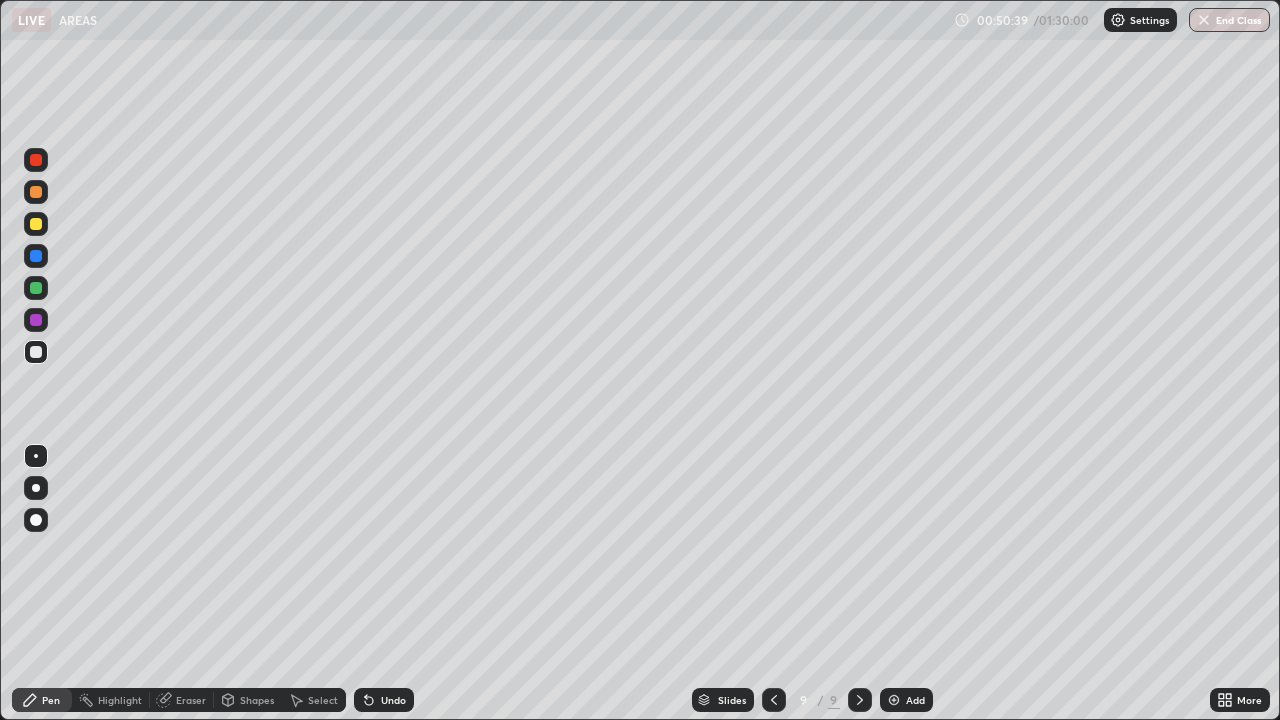 click on "Undo" at bounding box center [393, 700] 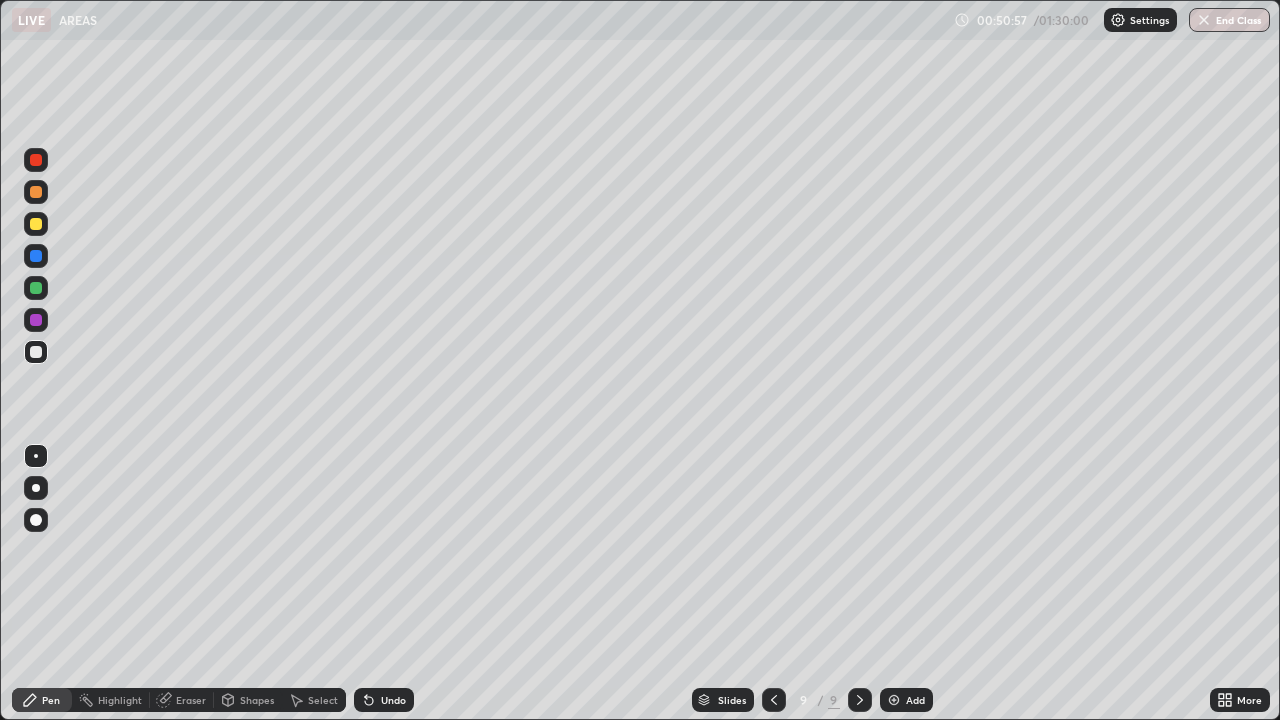 click on "Undo" at bounding box center [393, 700] 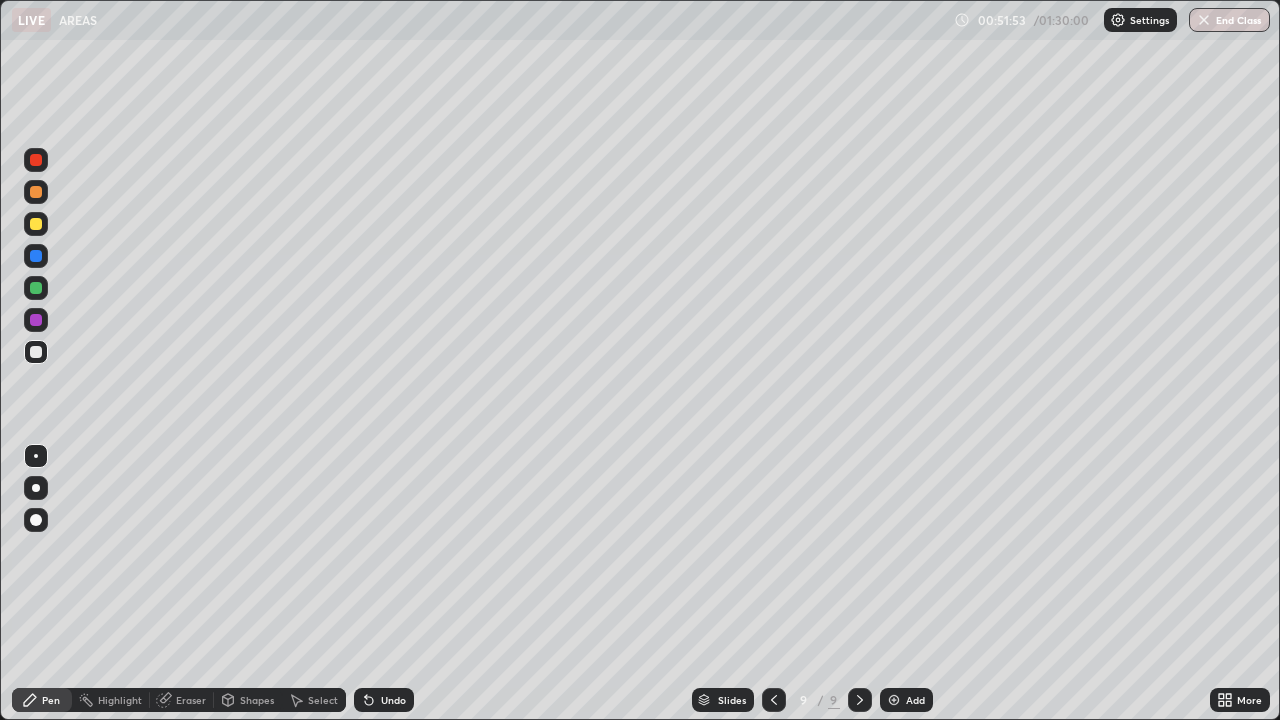 click at bounding box center [894, 700] 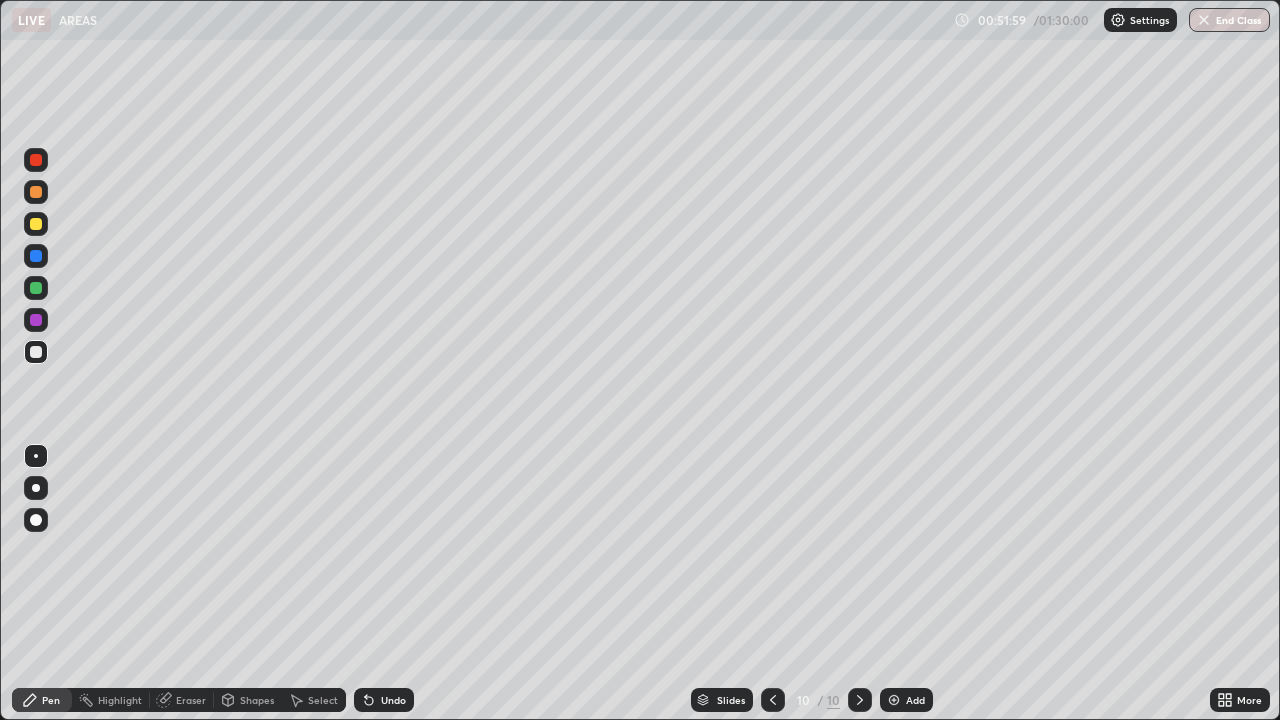 click 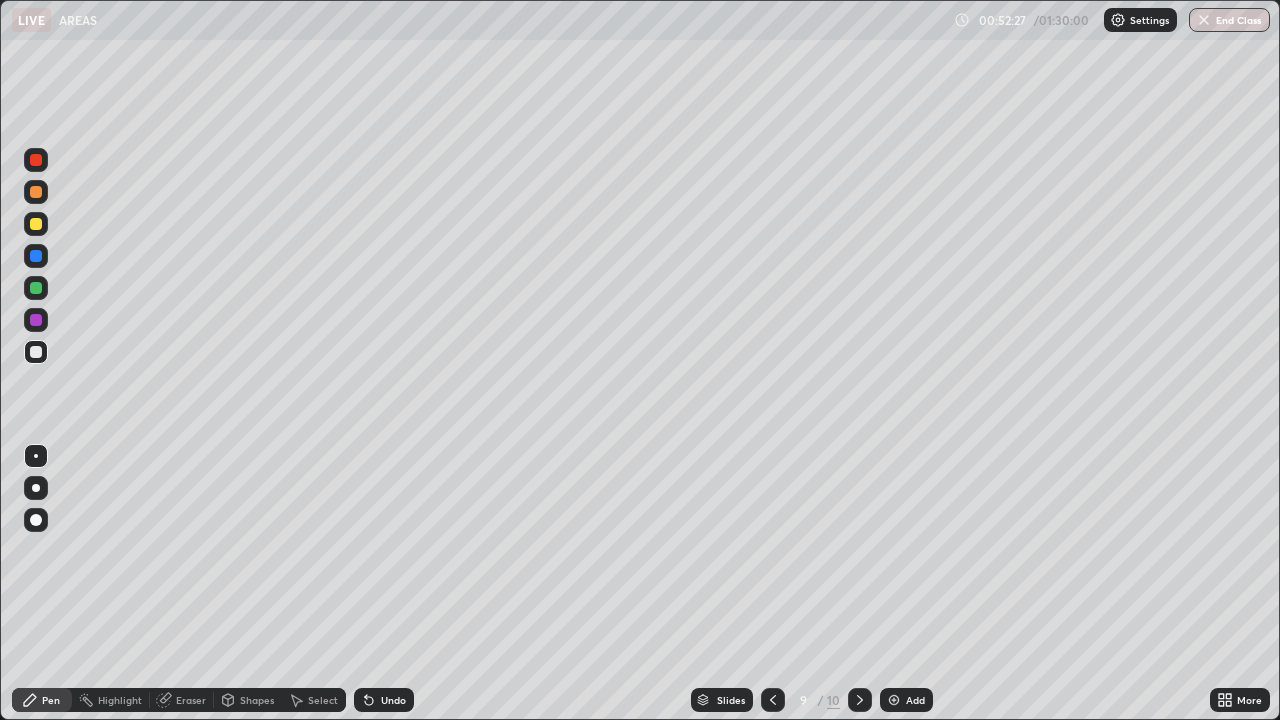 click on "Add" at bounding box center [915, 700] 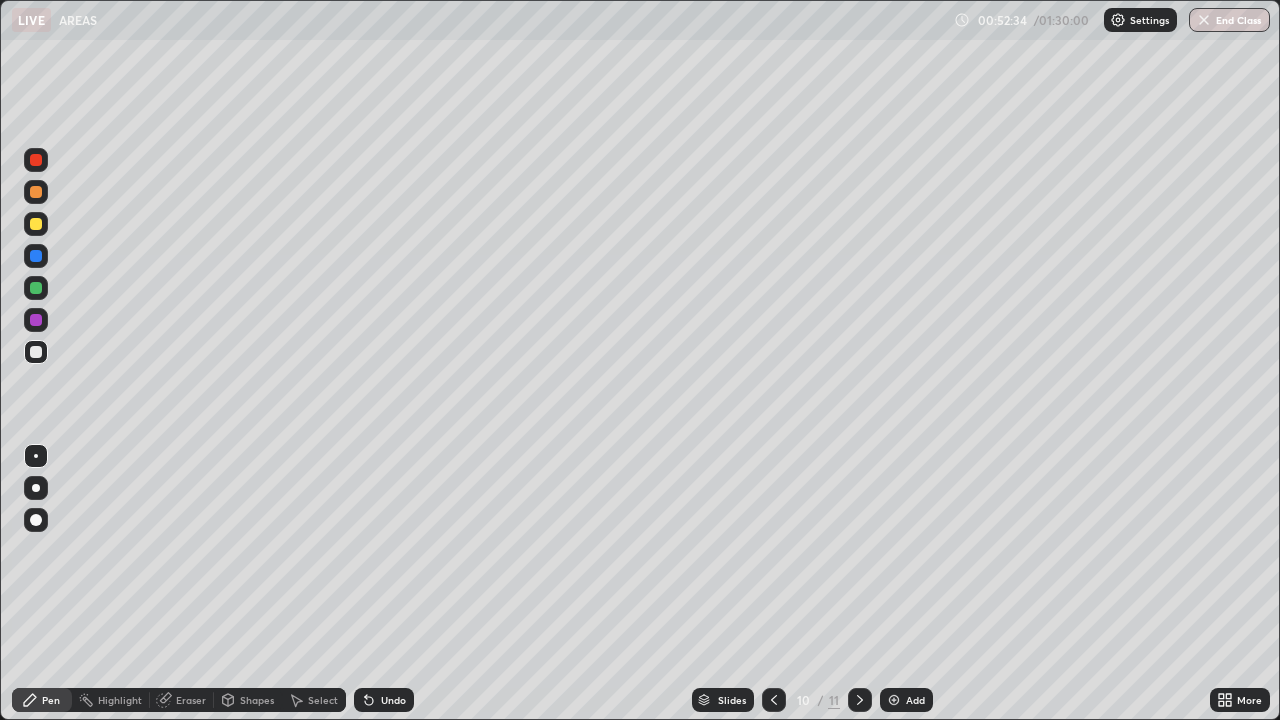 click at bounding box center [36, 320] 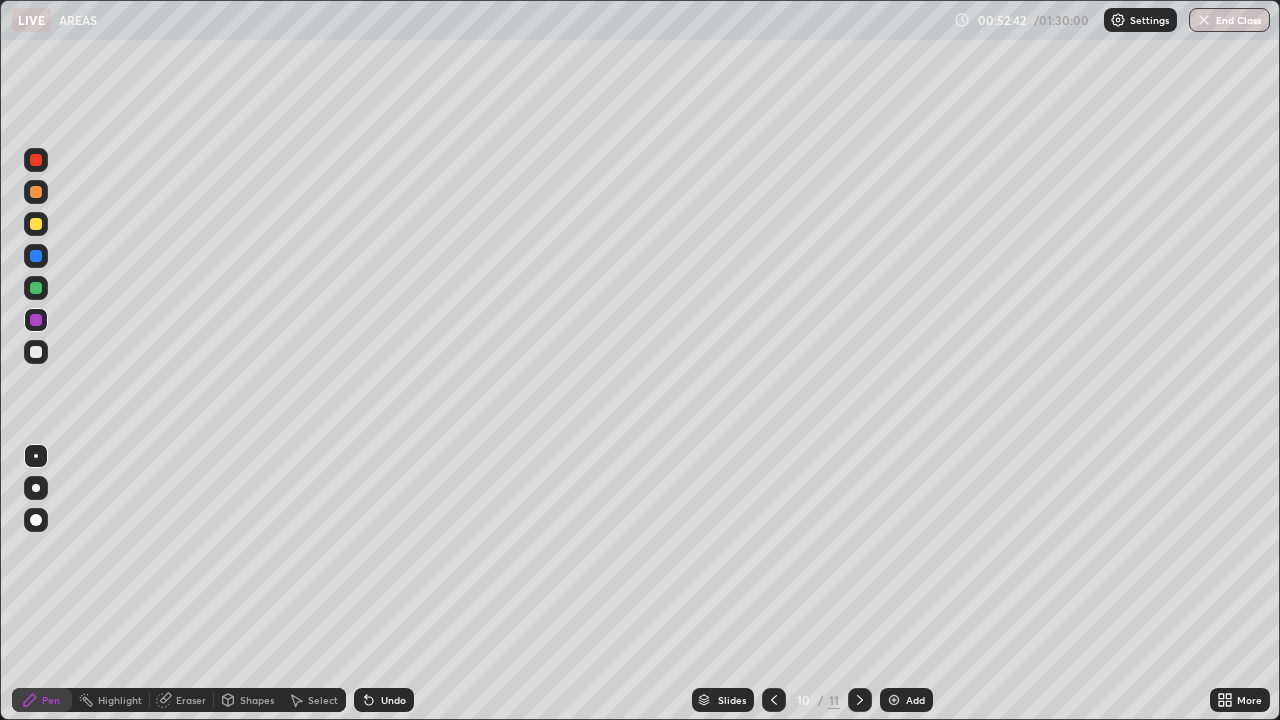 click at bounding box center (36, 352) 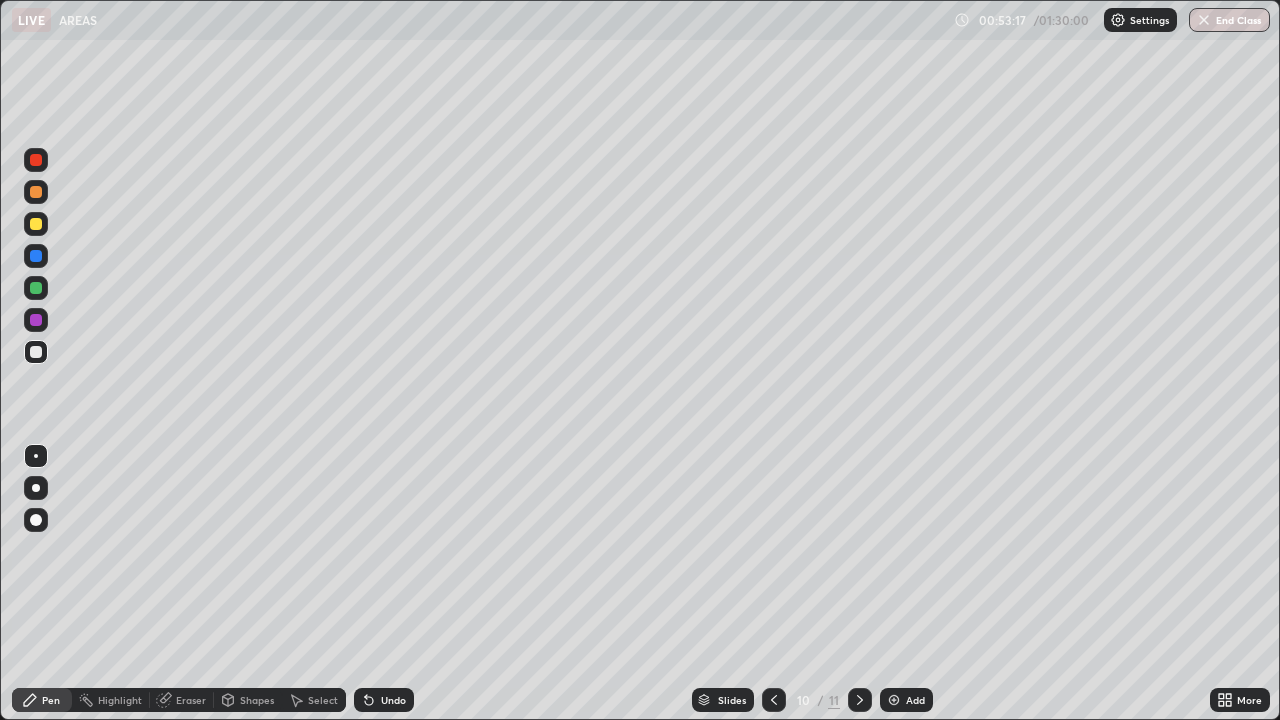 click on "Undo" at bounding box center (384, 700) 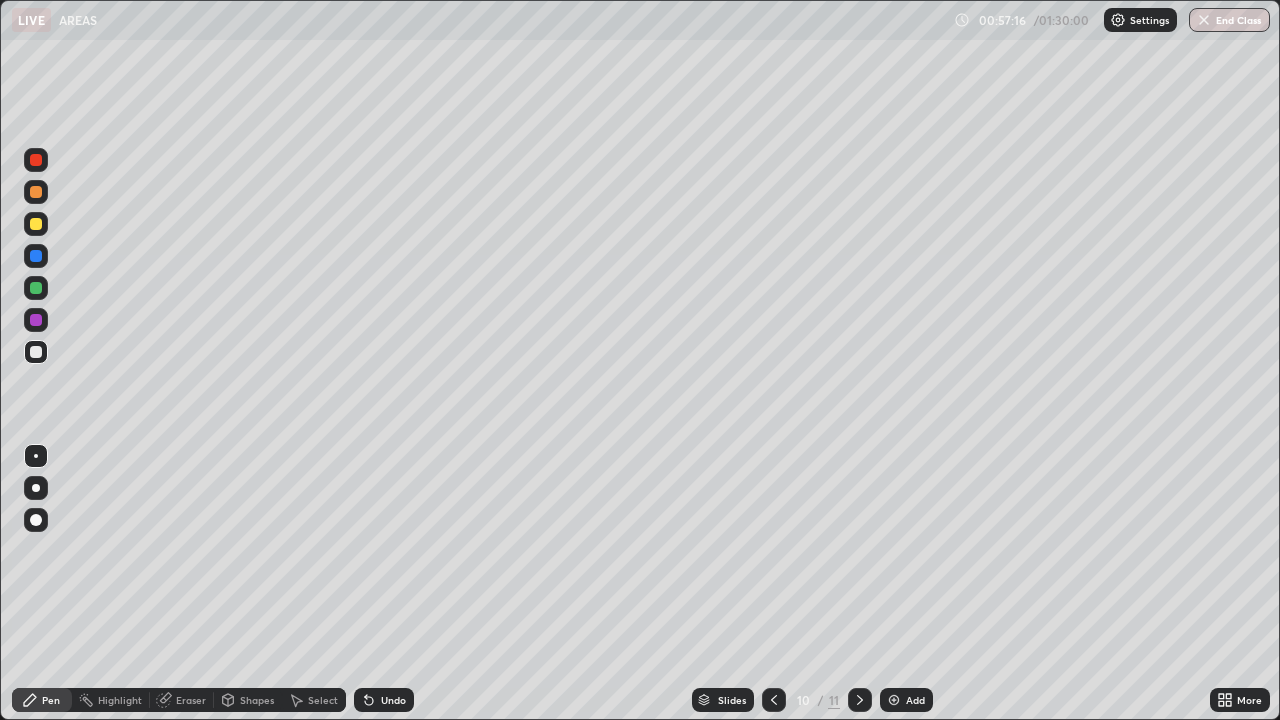 click at bounding box center (894, 700) 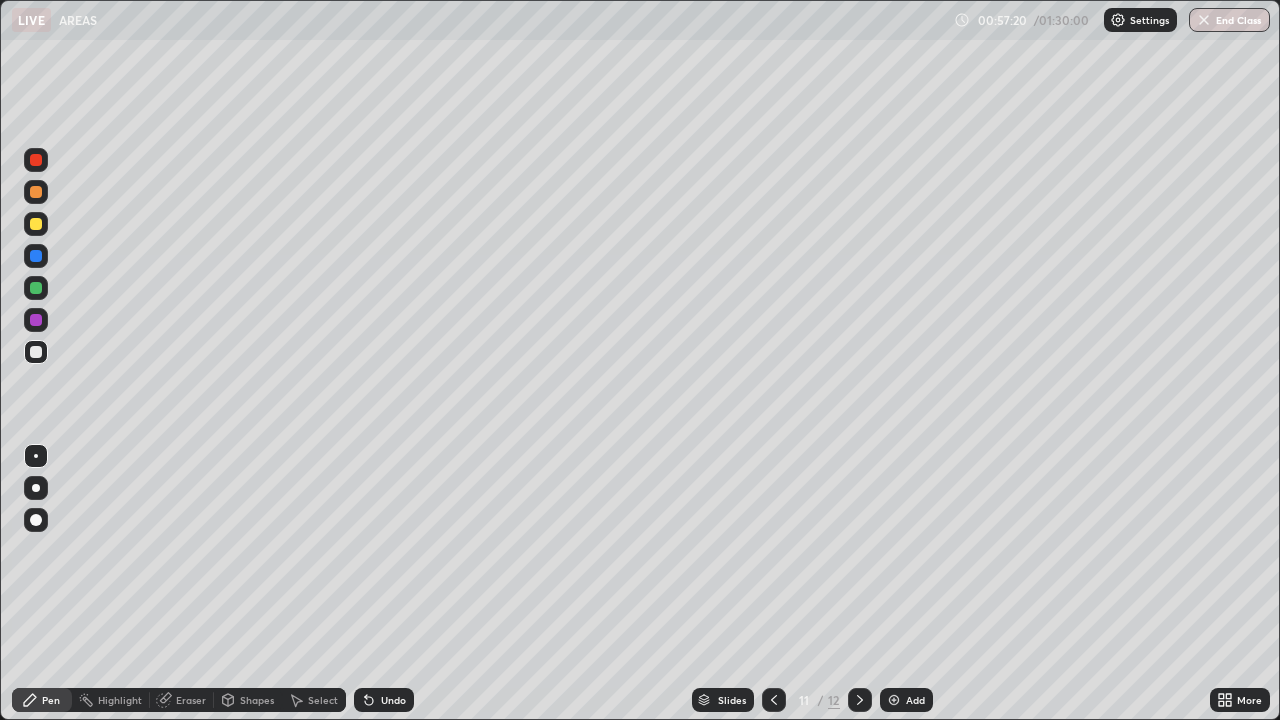 click 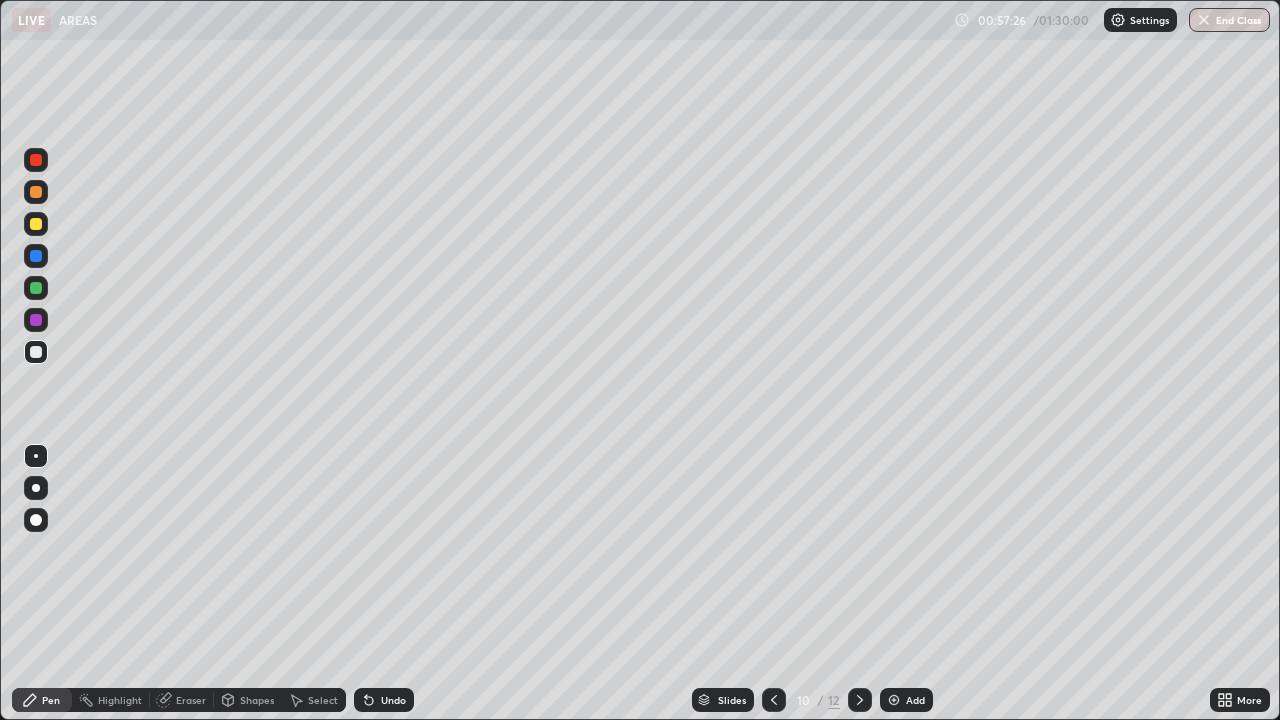 click 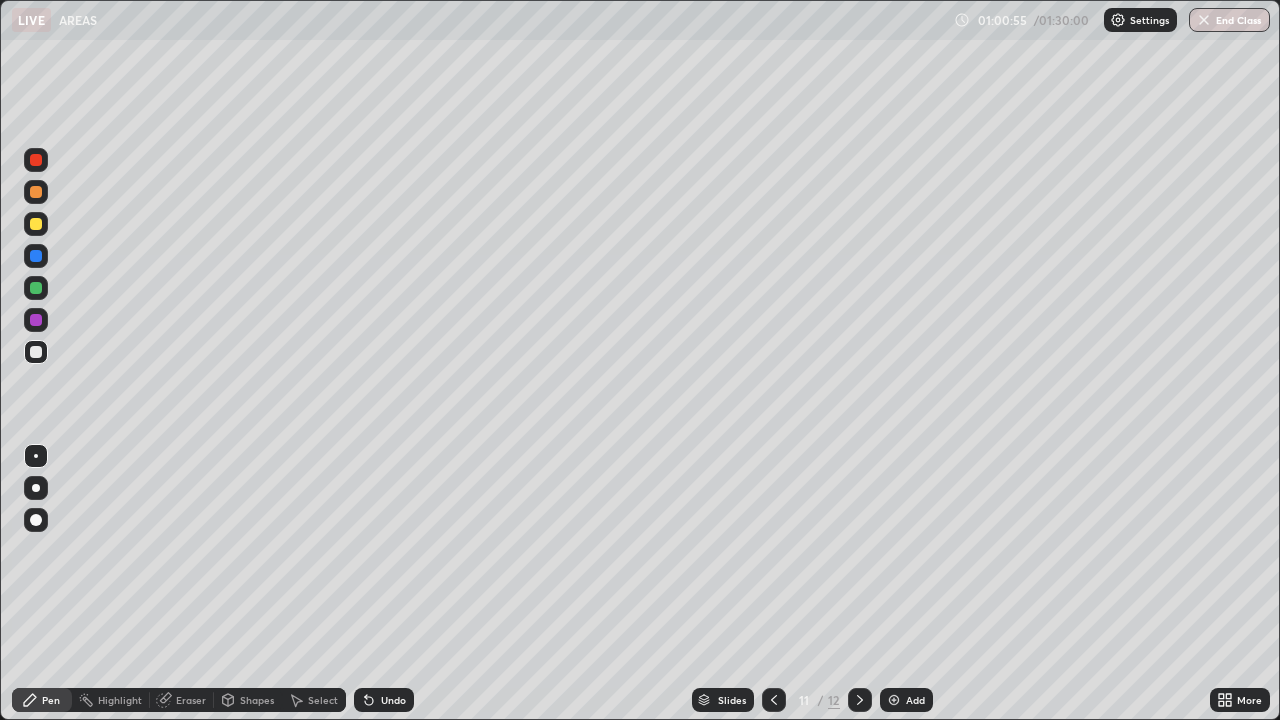 click on "Undo" at bounding box center (393, 700) 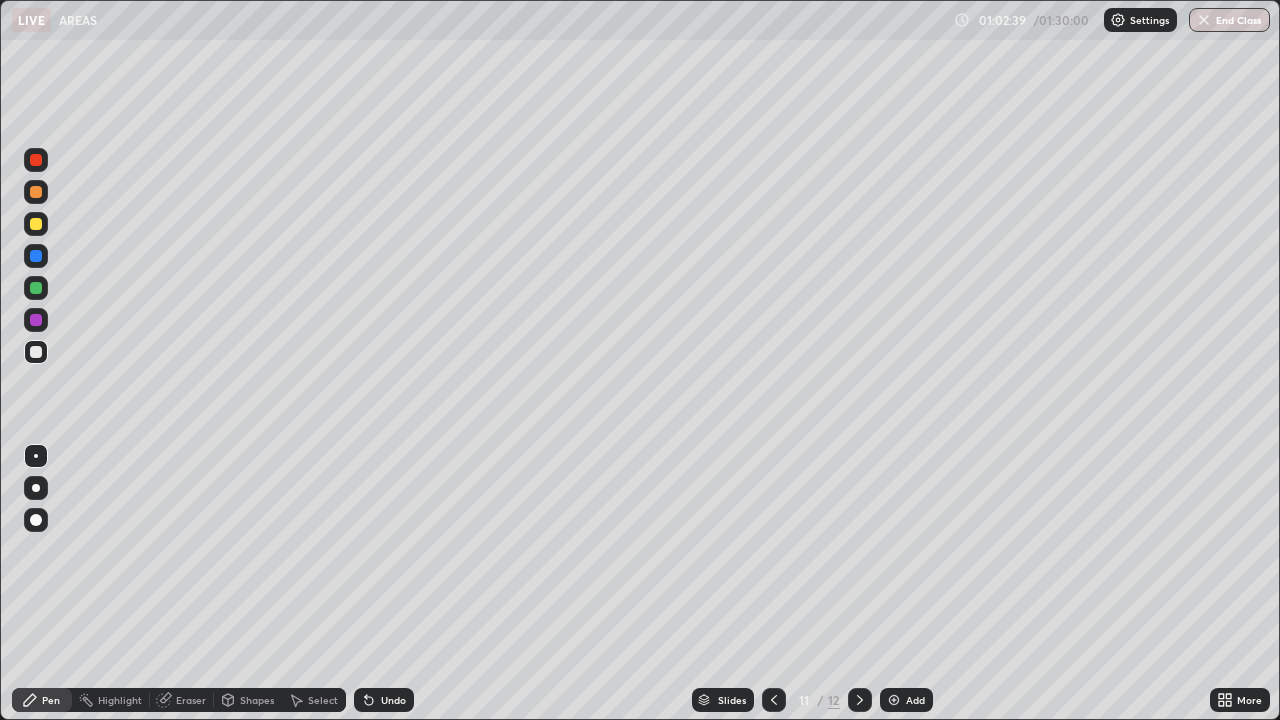 click on "Undo" at bounding box center (393, 700) 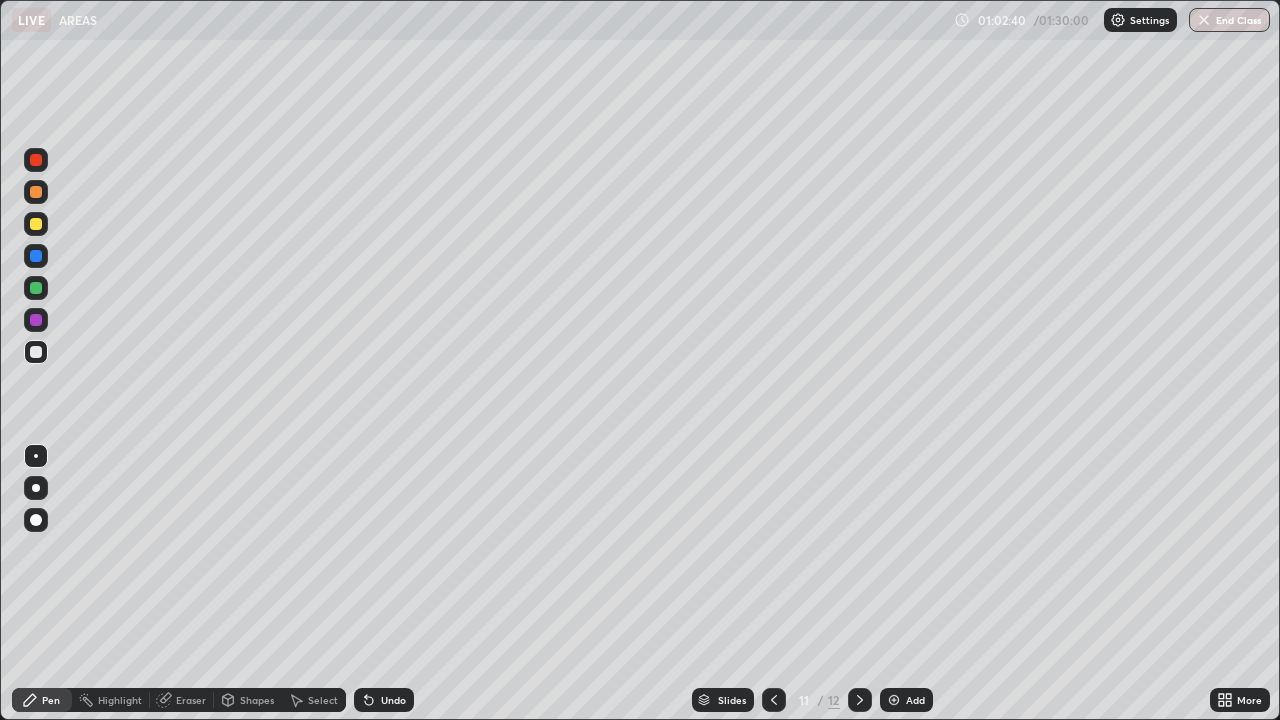 click on "Undo" at bounding box center (393, 700) 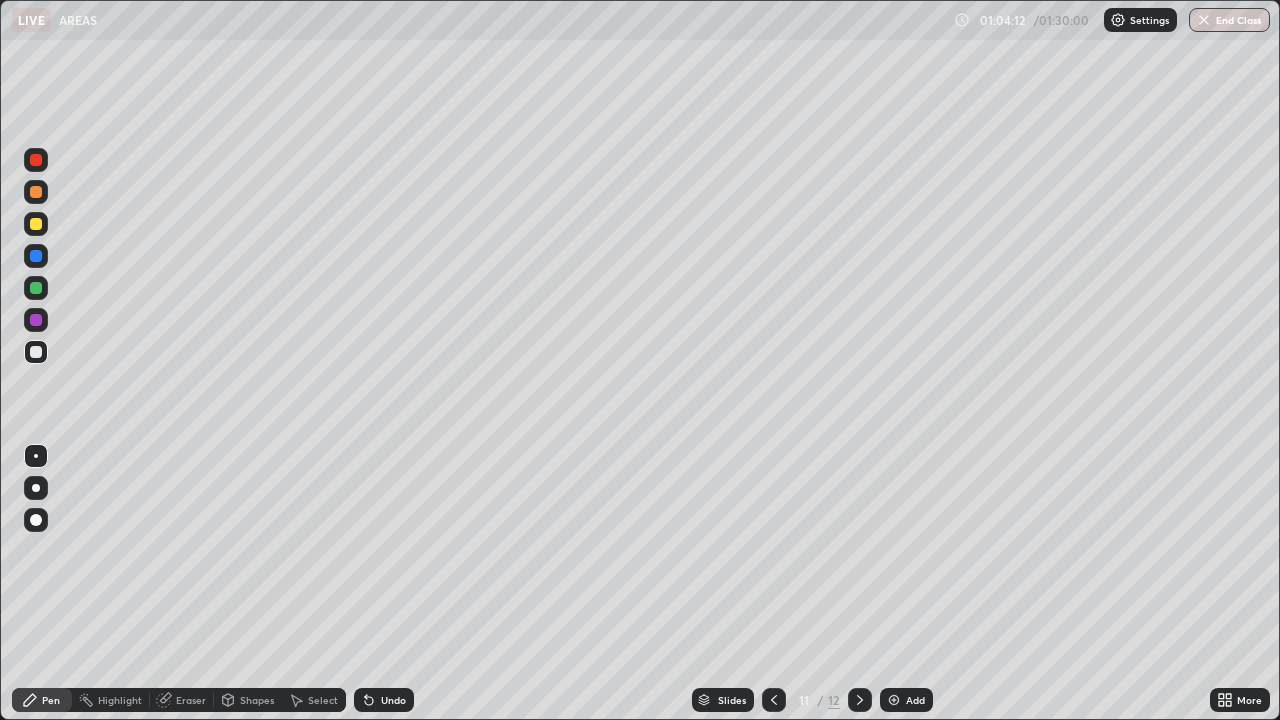 click on "Undo" at bounding box center [393, 700] 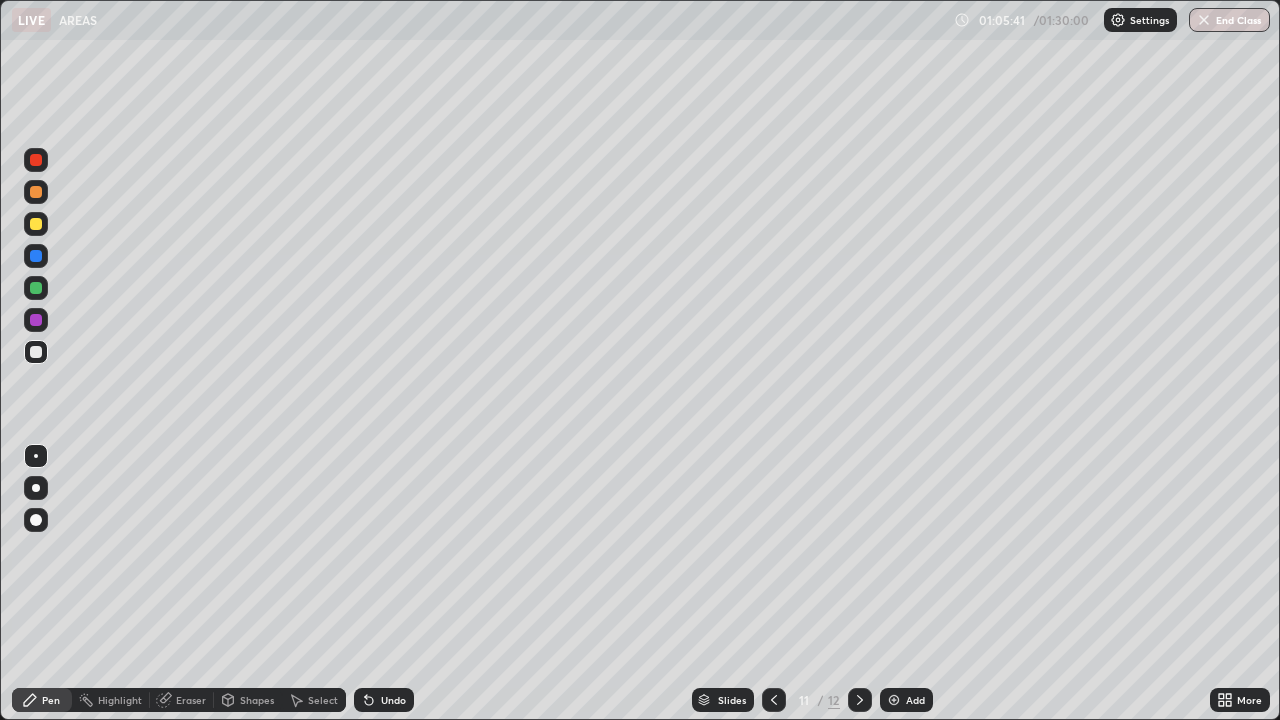 click on "Add" at bounding box center (915, 700) 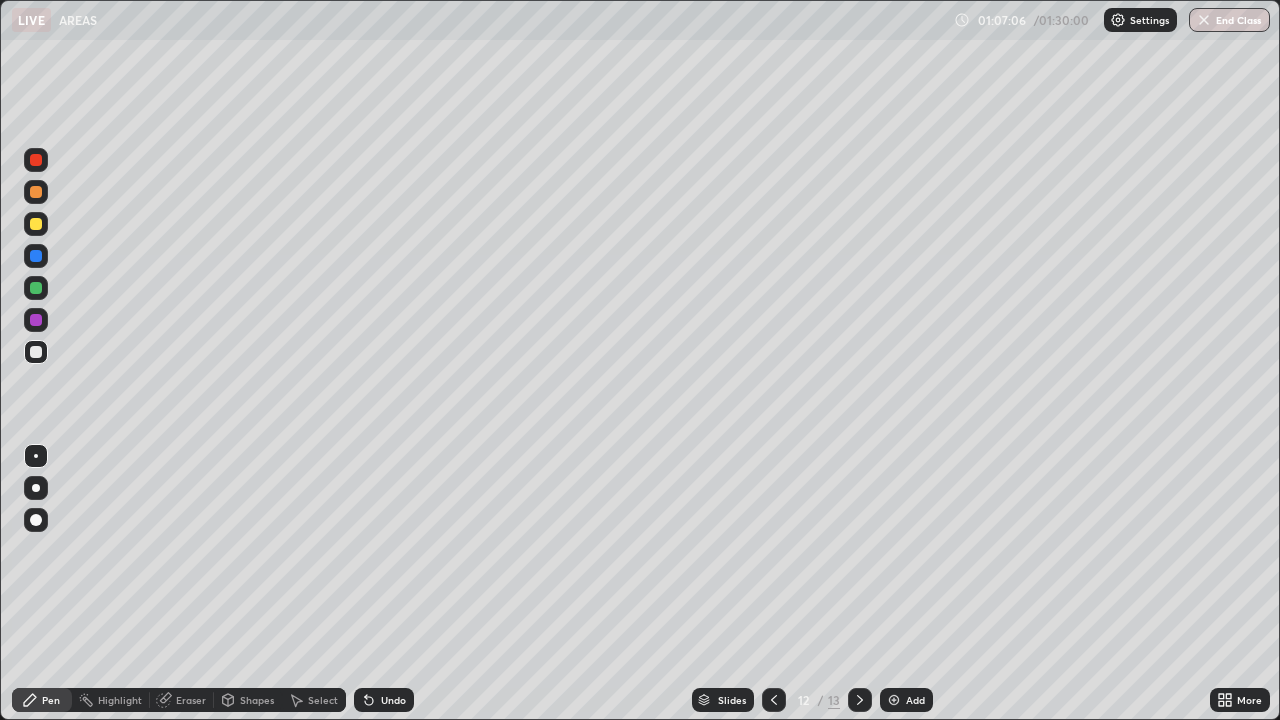 click at bounding box center [36, 320] 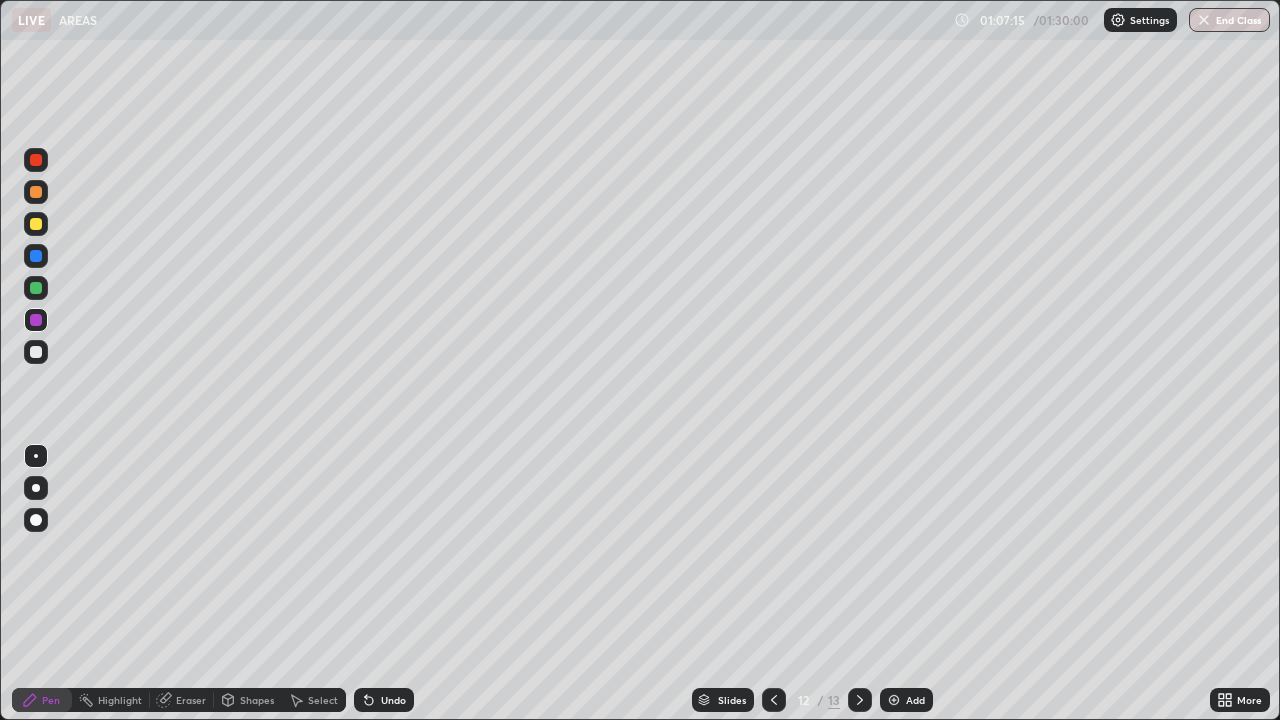click at bounding box center (36, 352) 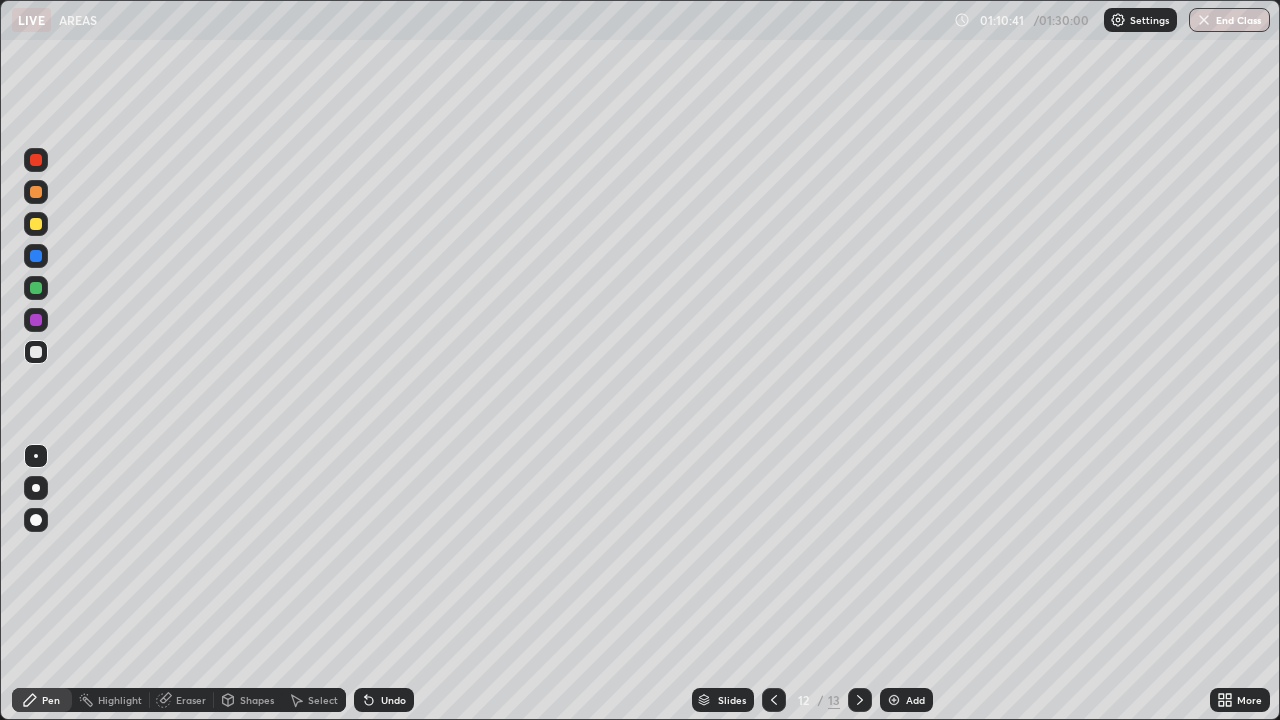 click on "Eraser" at bounding box center [191, 700] 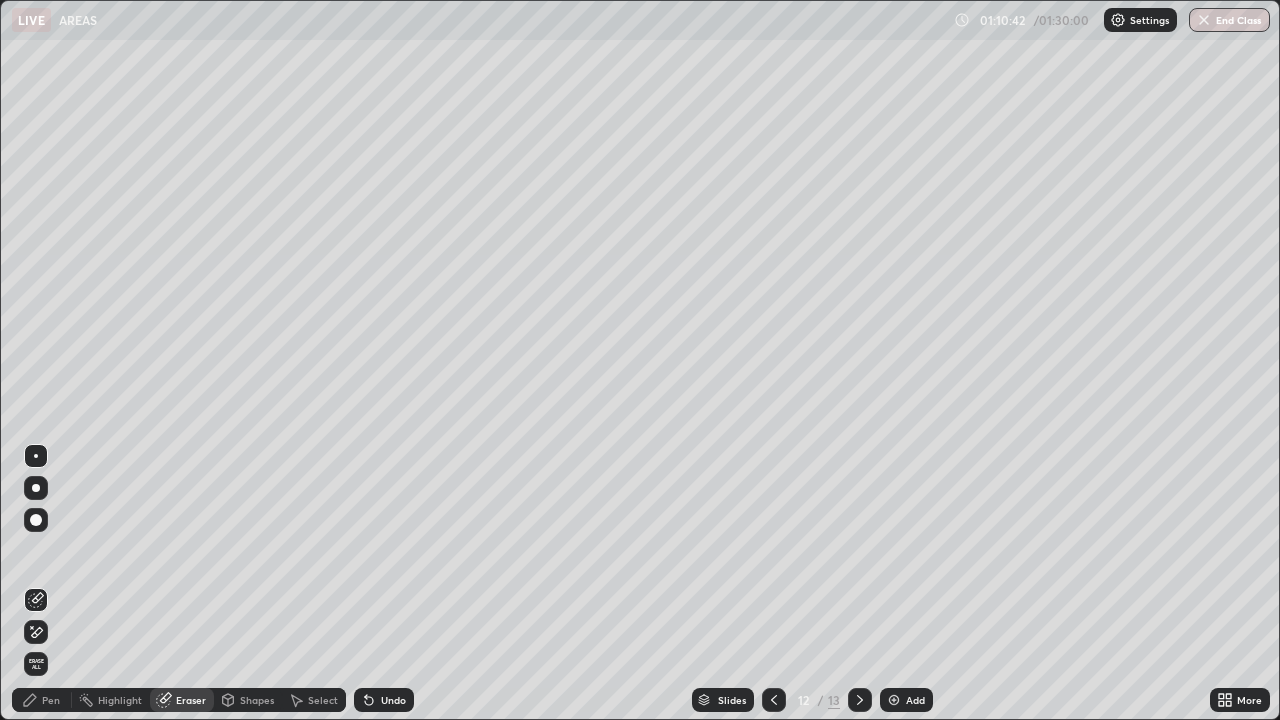 click on "Pen" at bounding box center [51, 700] 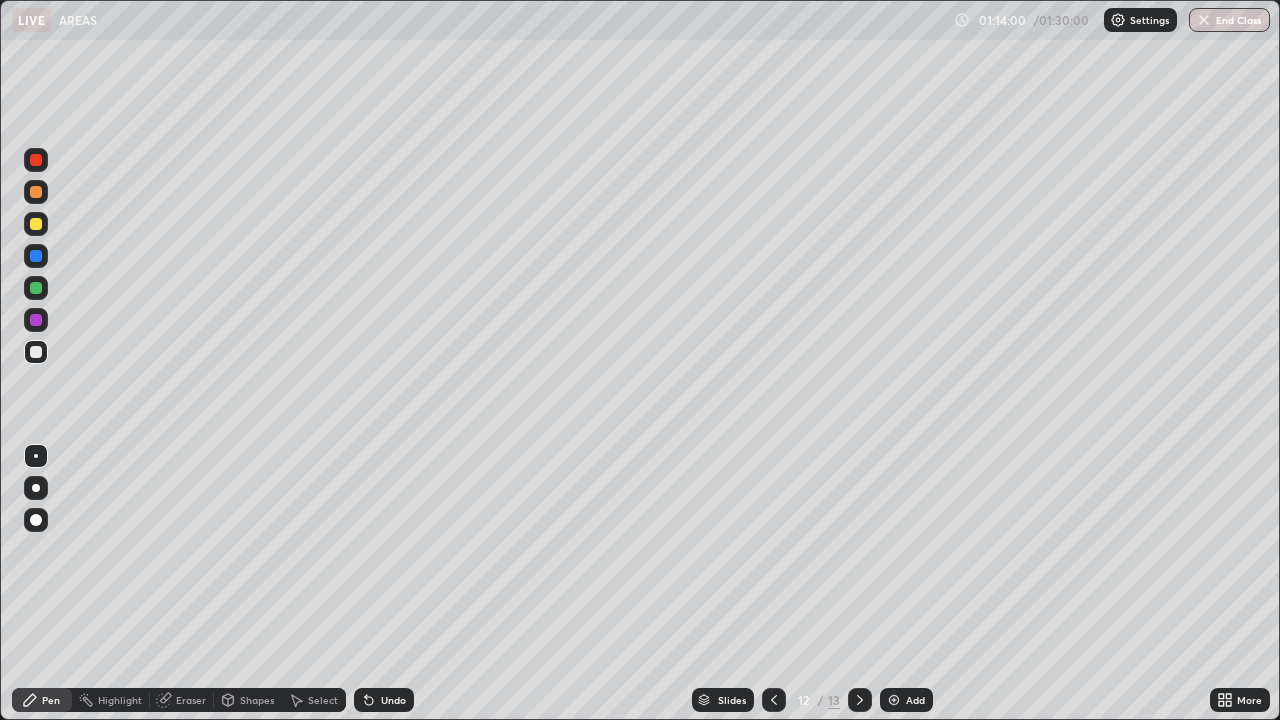 click on "Add" at bounding box center [915, 700] 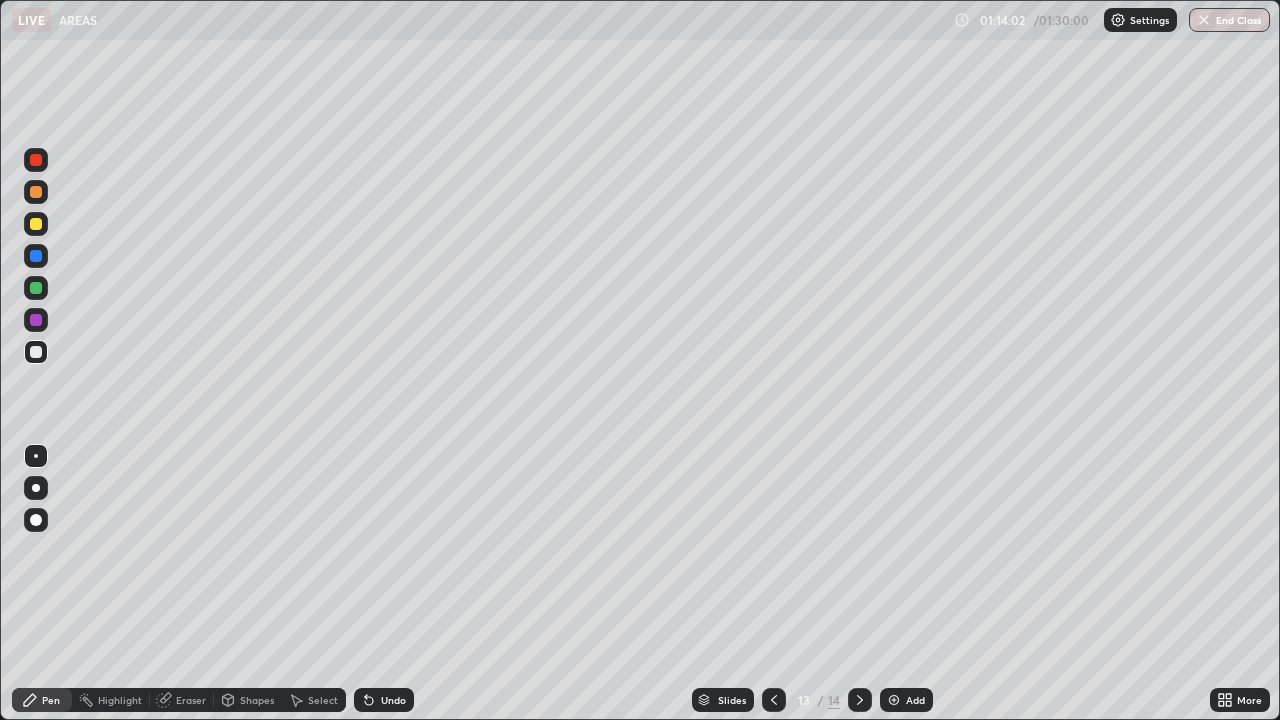 click at bounding box center [36, 160] 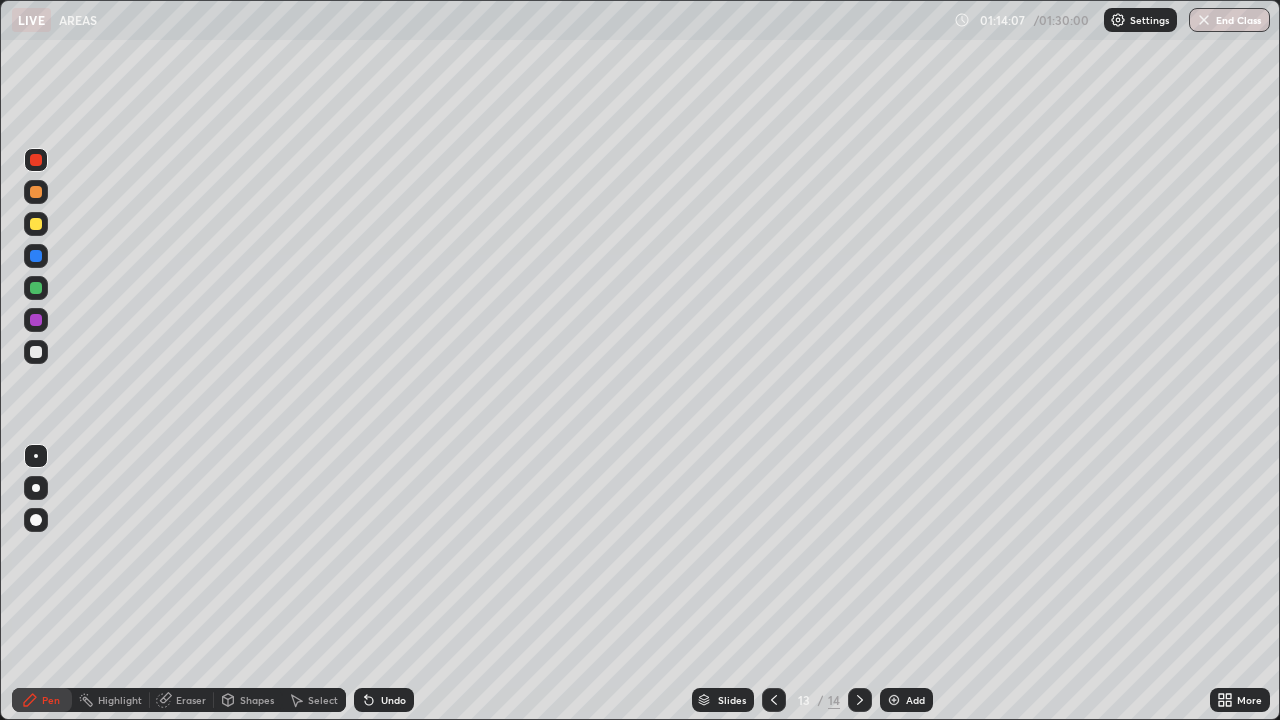 click 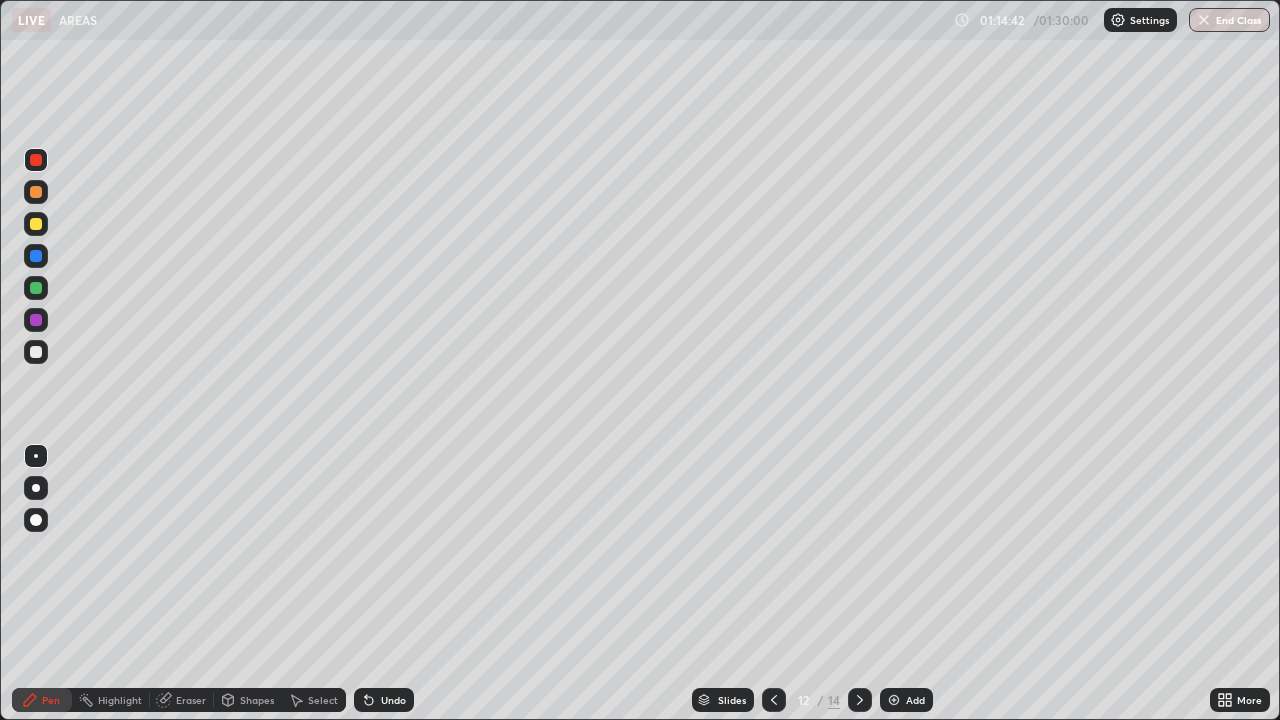 click 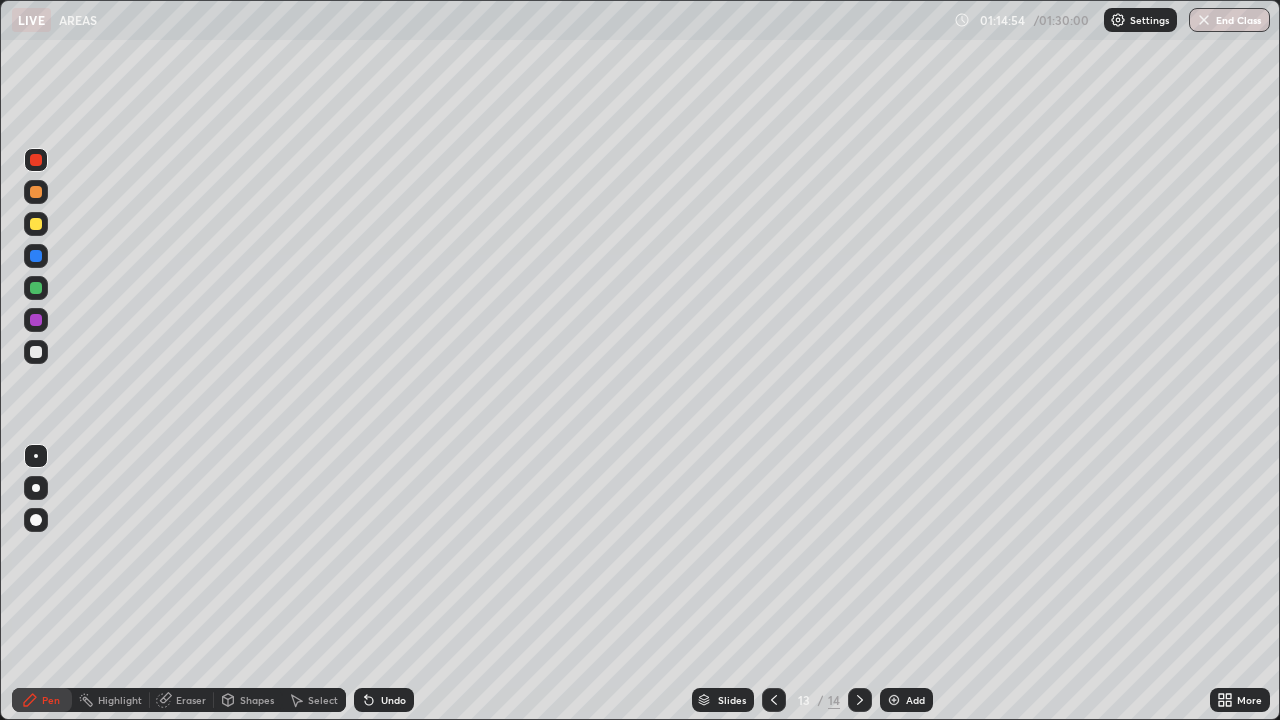 click at bounding box center [36, 352] 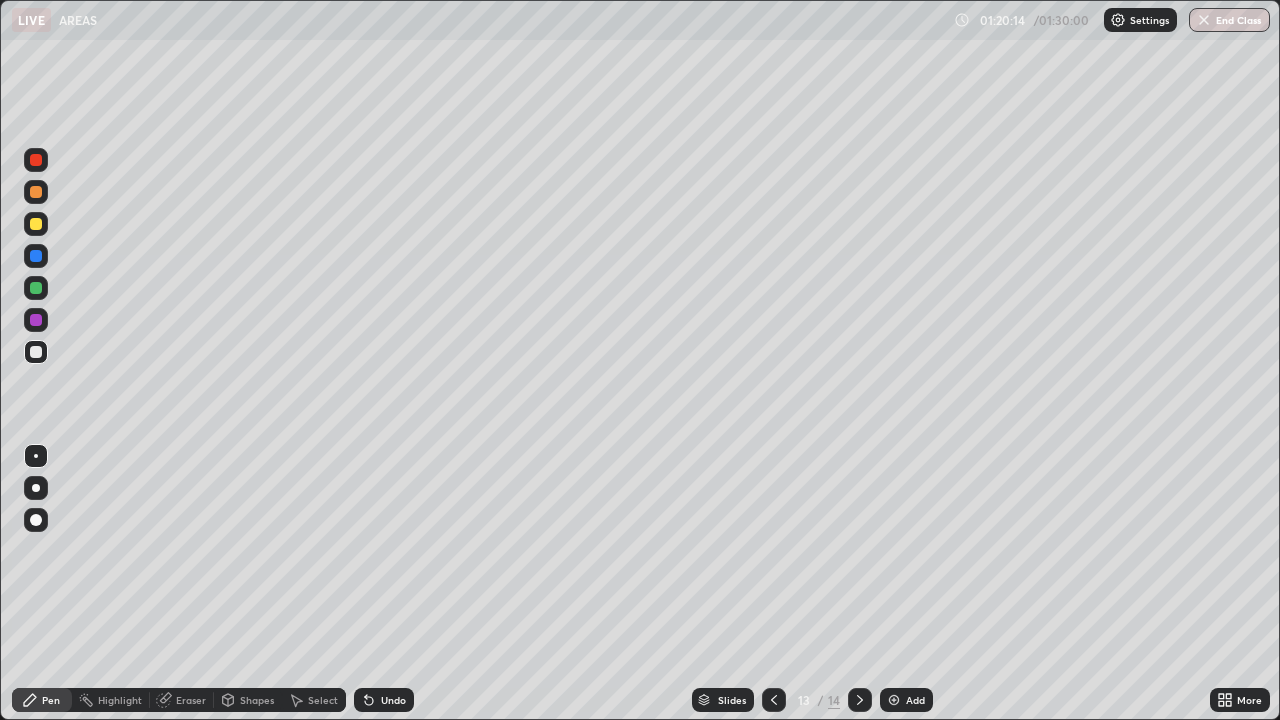 click on "Eraser" at bounding box center [182, 700] 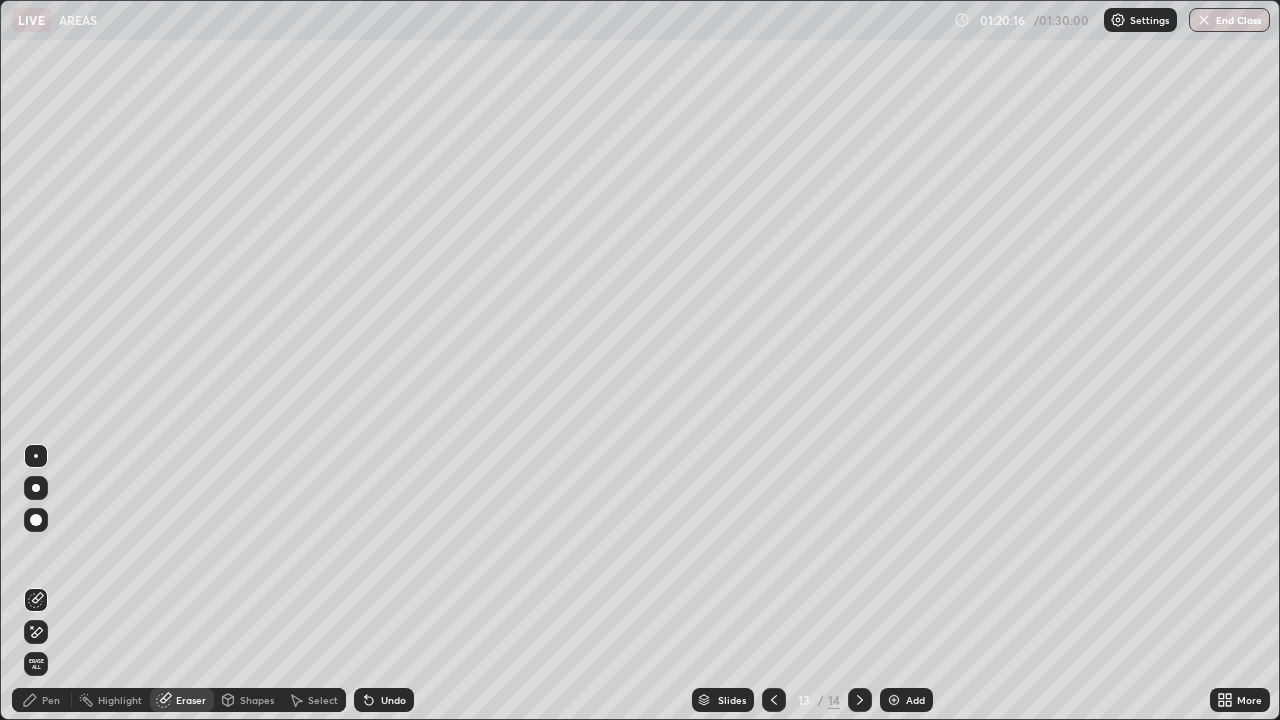 click on "Pen" at bounding box center (51, 700) 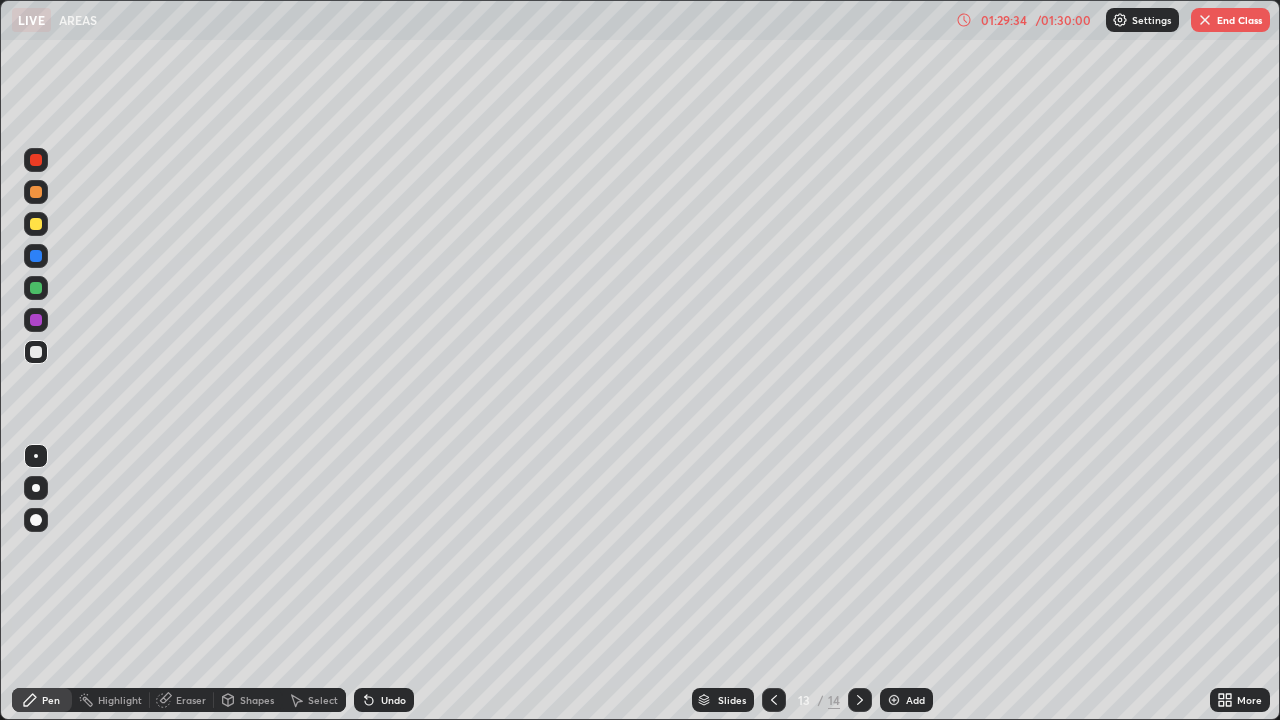 click at bounding box center (894, 700) 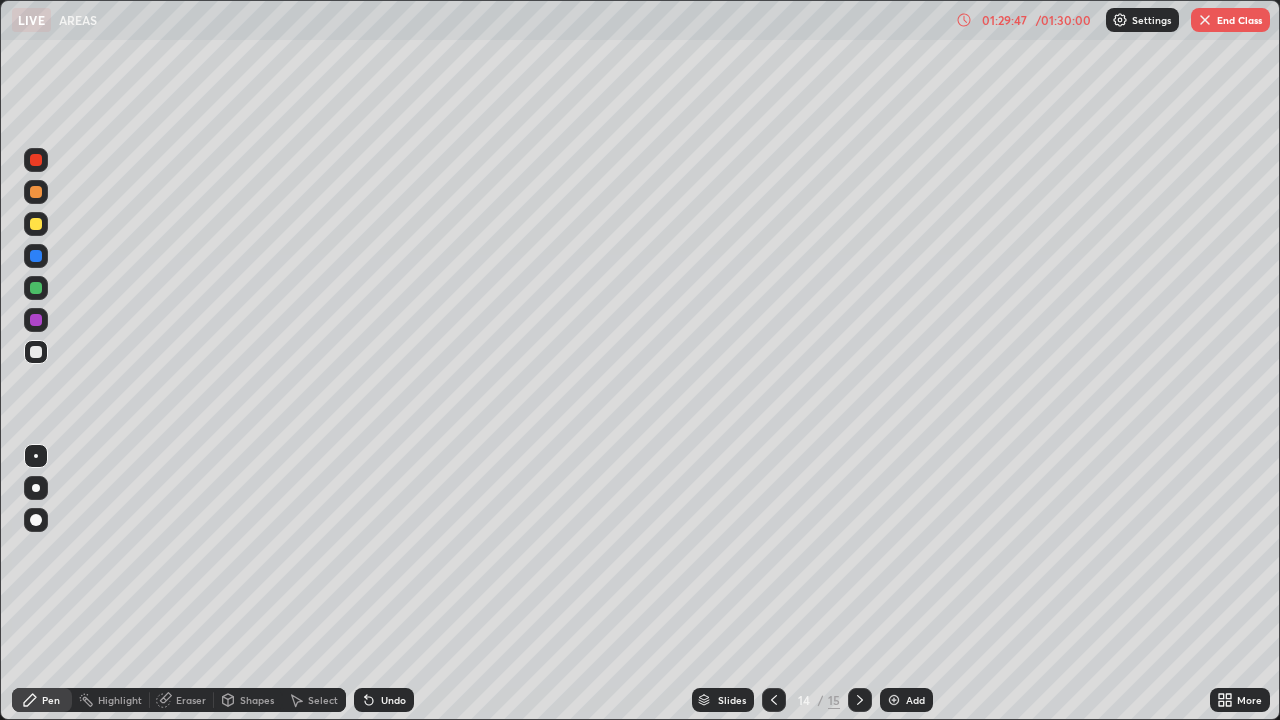 click on "End Class" at bounding box center [1230, 20] 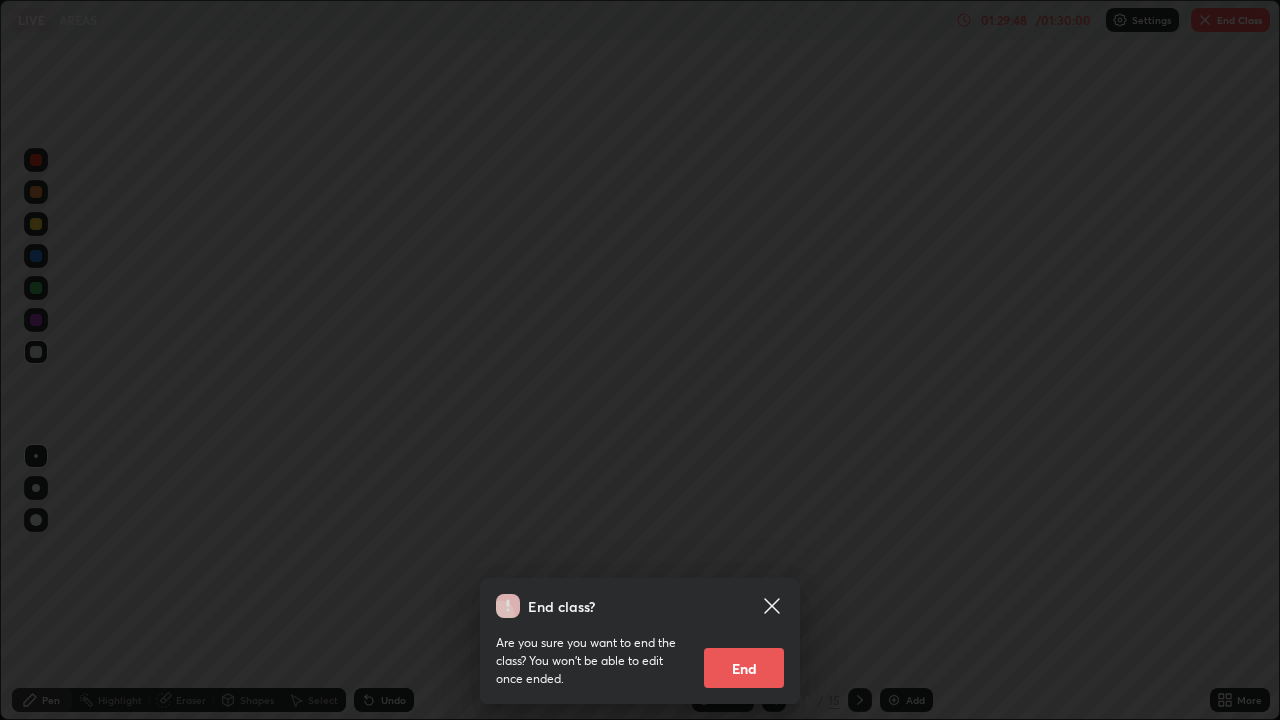 click on "End" at bounding box center [744, 668] 